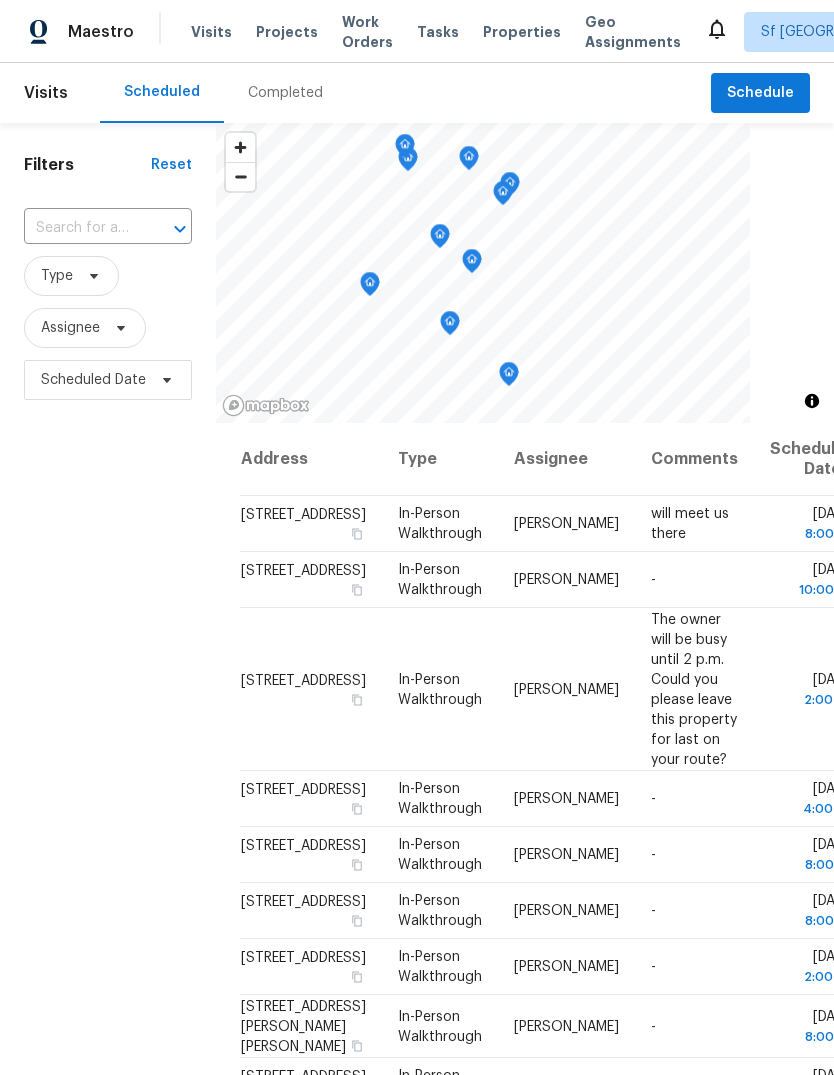 scroll, scrollTop: 75, scrollLeft: 0, axis: vertical 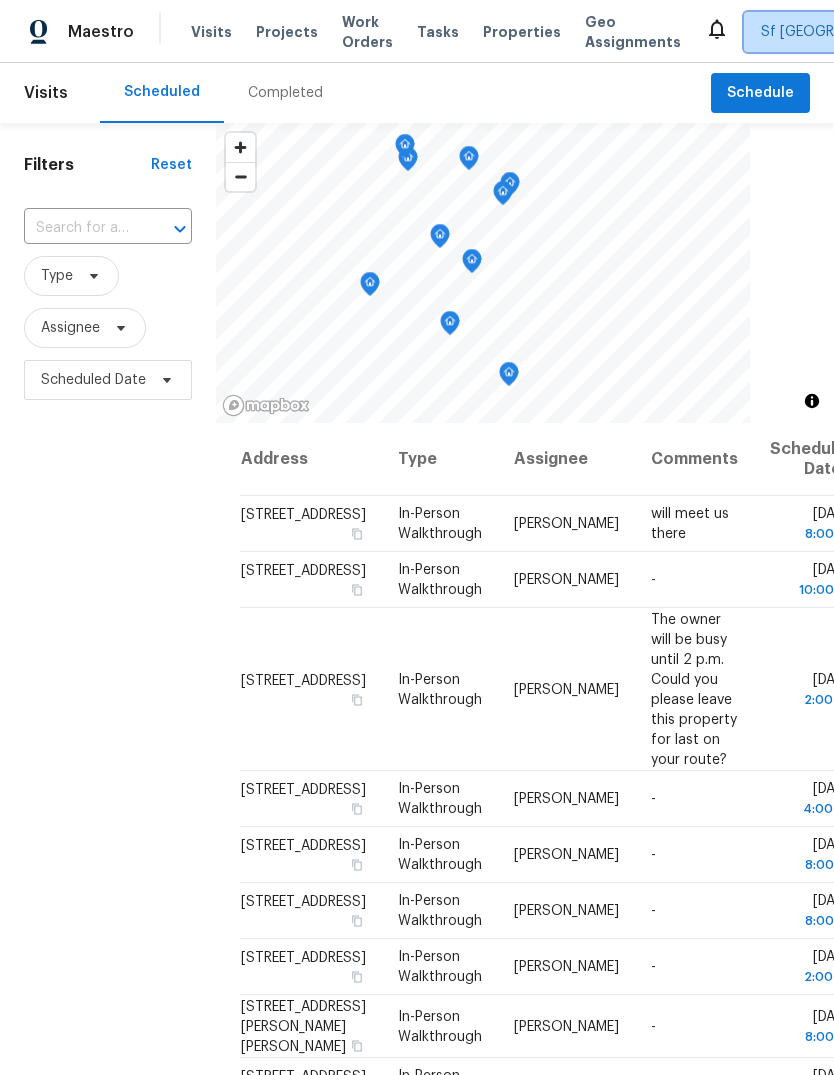 click on "Sf [GEOGRAPHIC_DATA]" at bounding box center [839, 32] 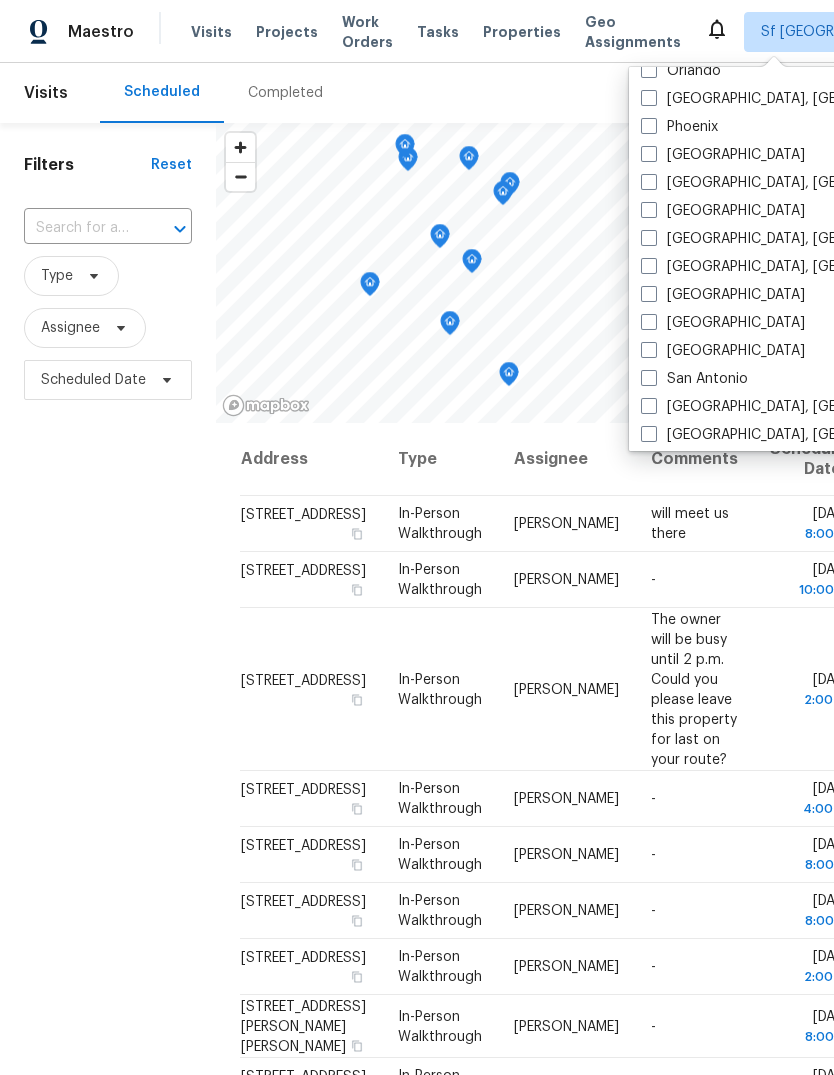 scroll, scrollTop: 1164, scrollLeft: 0, axis: vertical 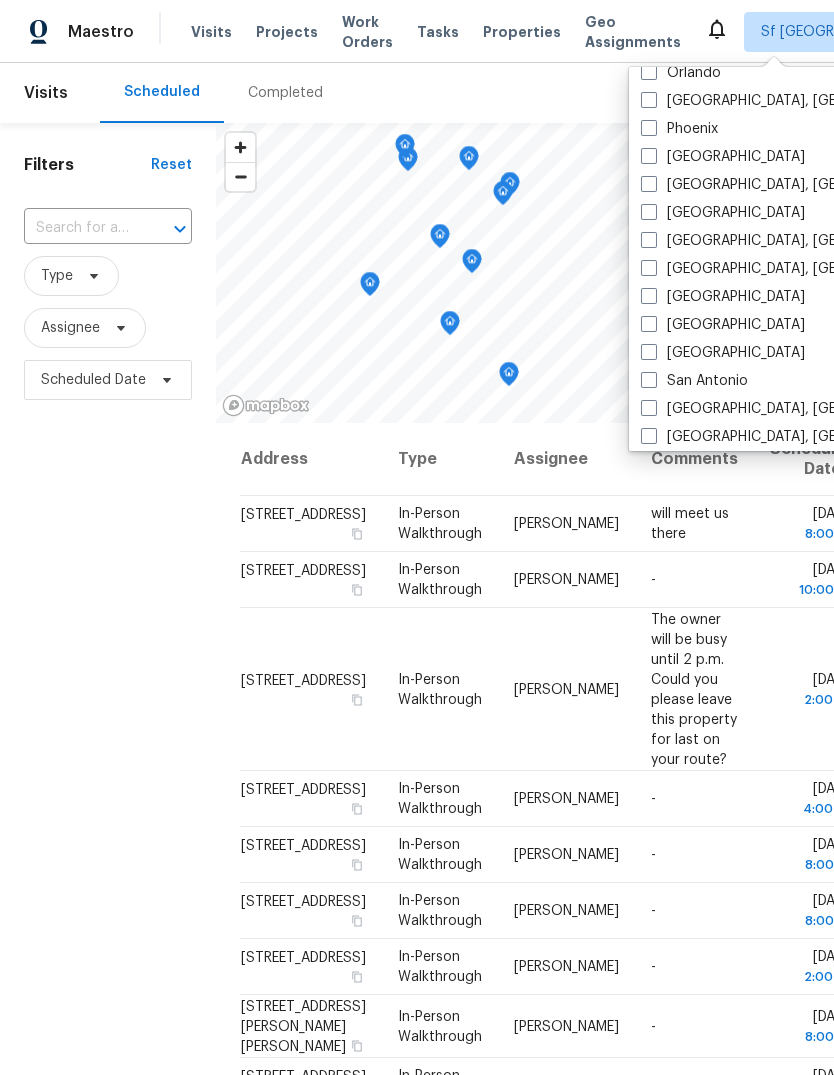 click on "[GEOGRAPHIC_DATA]" at bounding box center (723, 157) 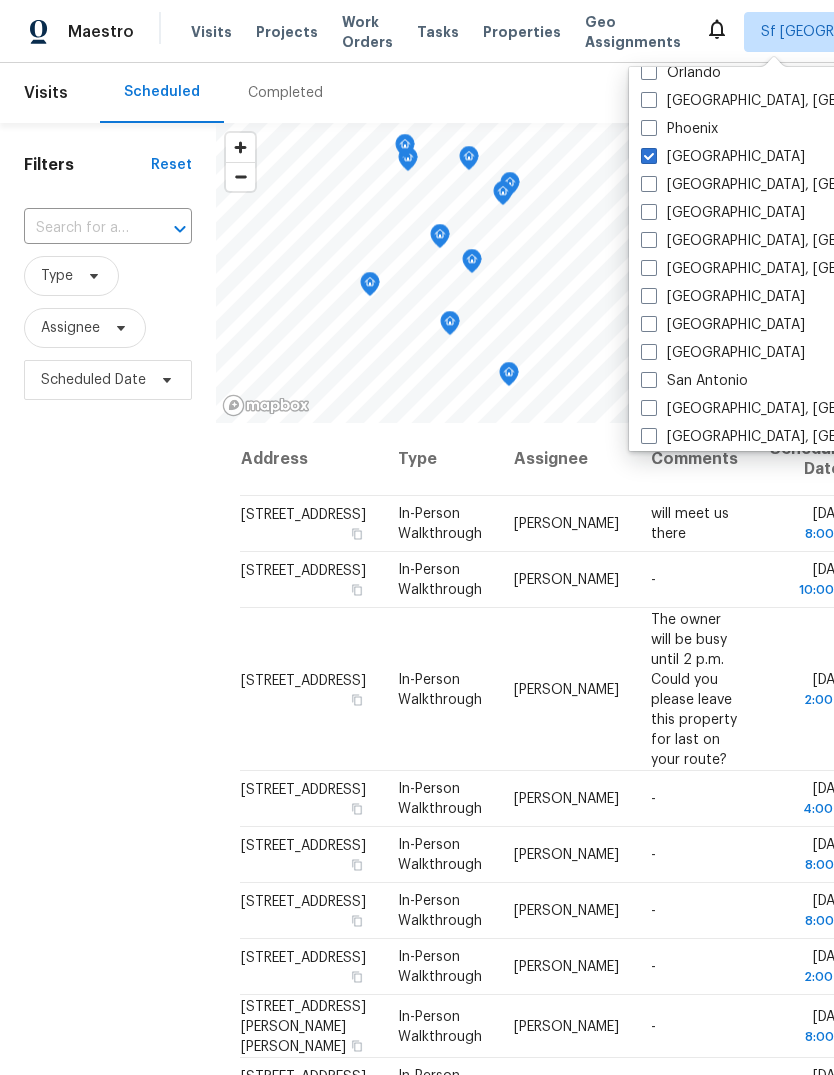 checkbox on "true" 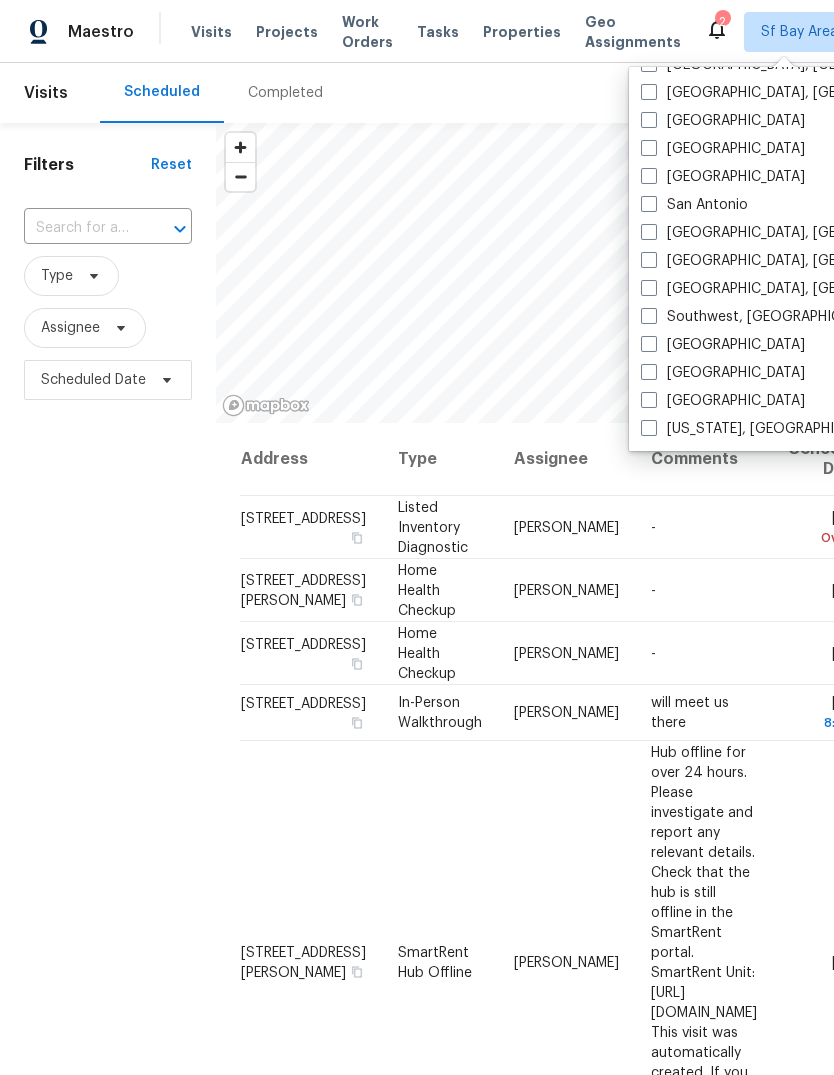 scroll, scrollTop: 1340, scrollLeft: 0, axis: vertical 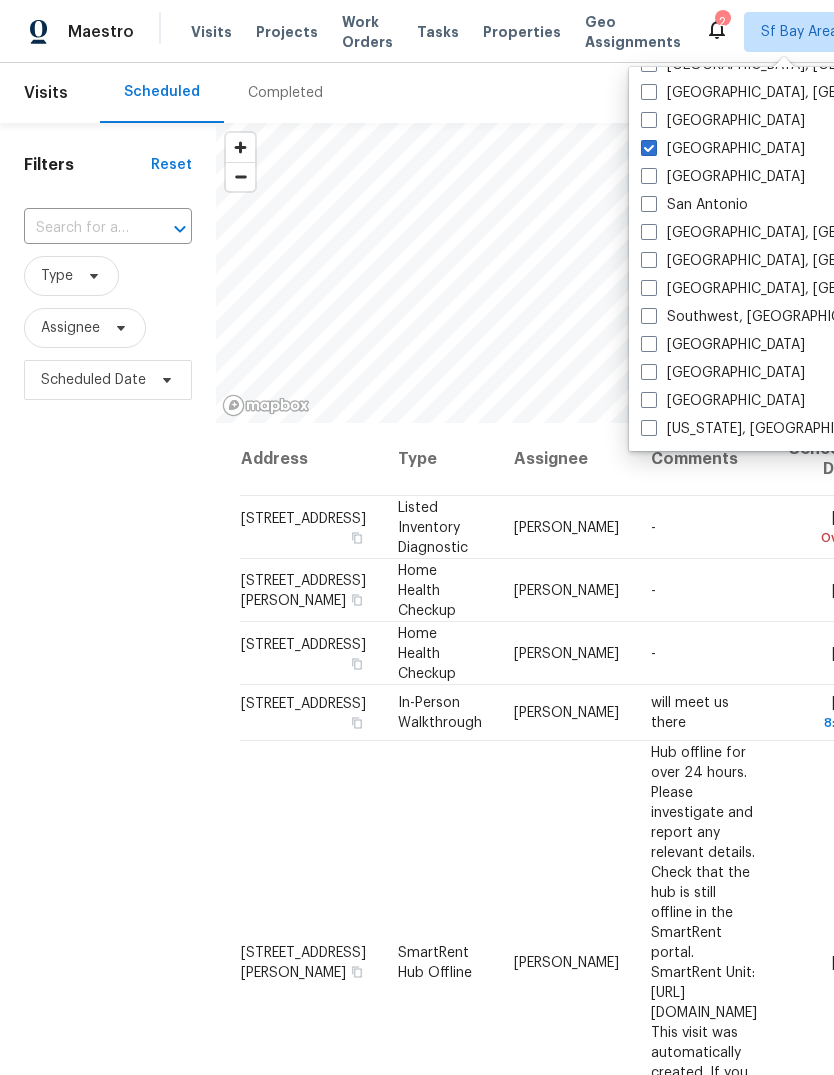 checkbox on "true" 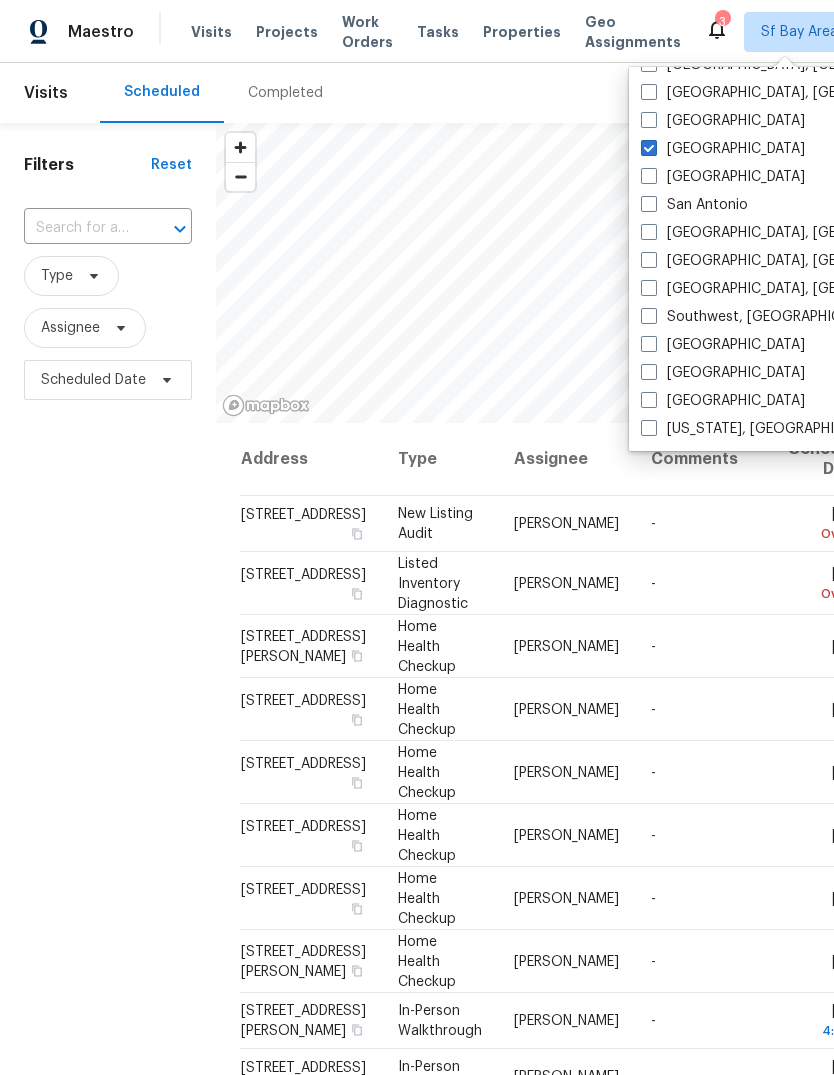 click on "Tasks" at bounding box center [438, 32] 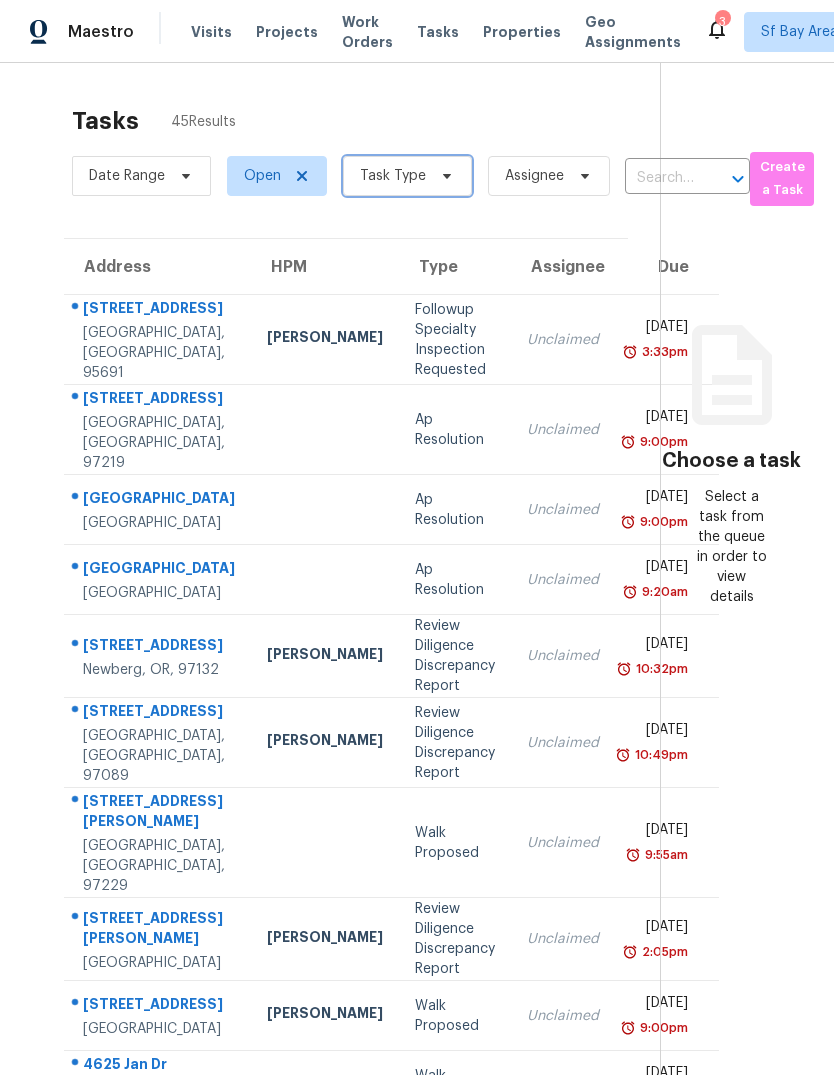click on "Task Type" at bounding box center (393, 176) 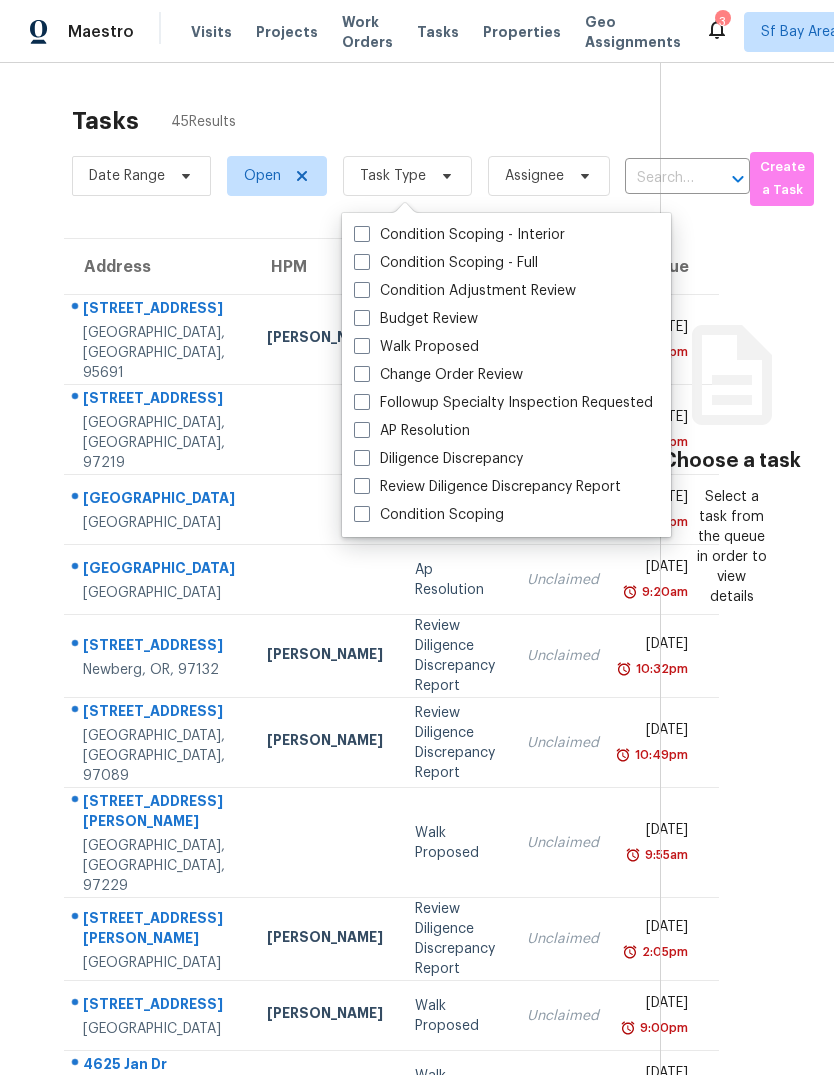 click on "Budget Review" at bounding box center (416, 319) 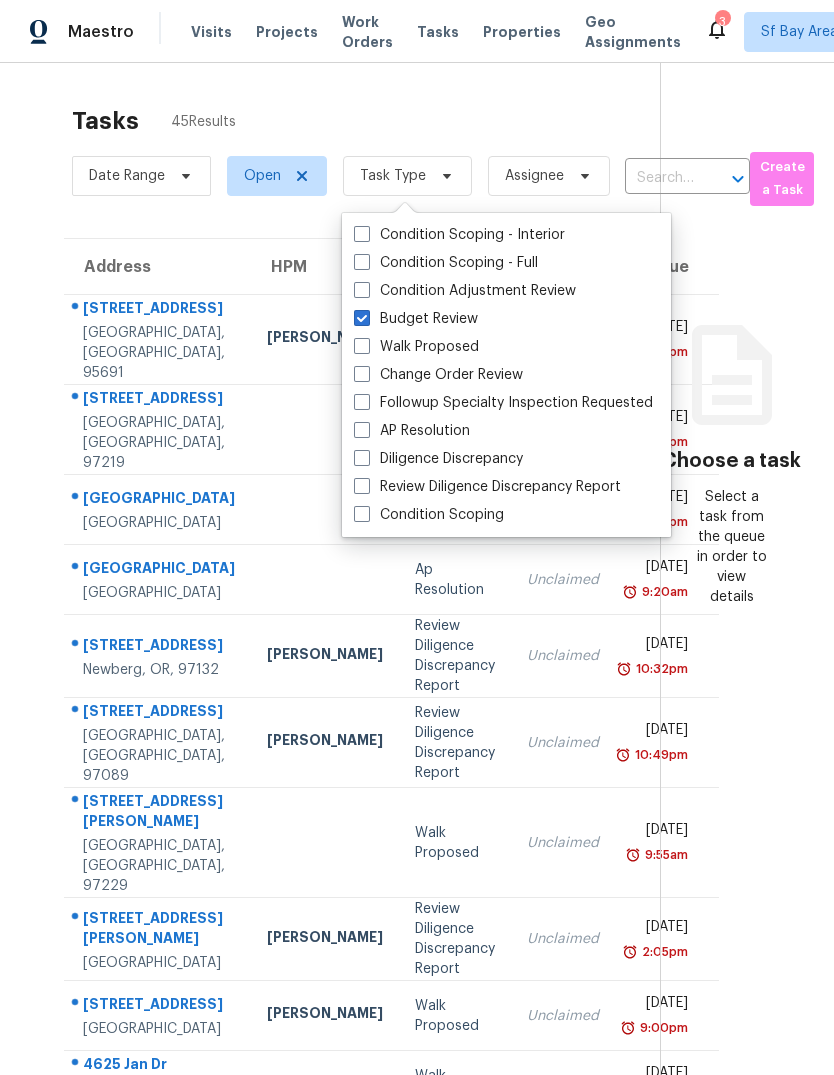checkbox on "true" 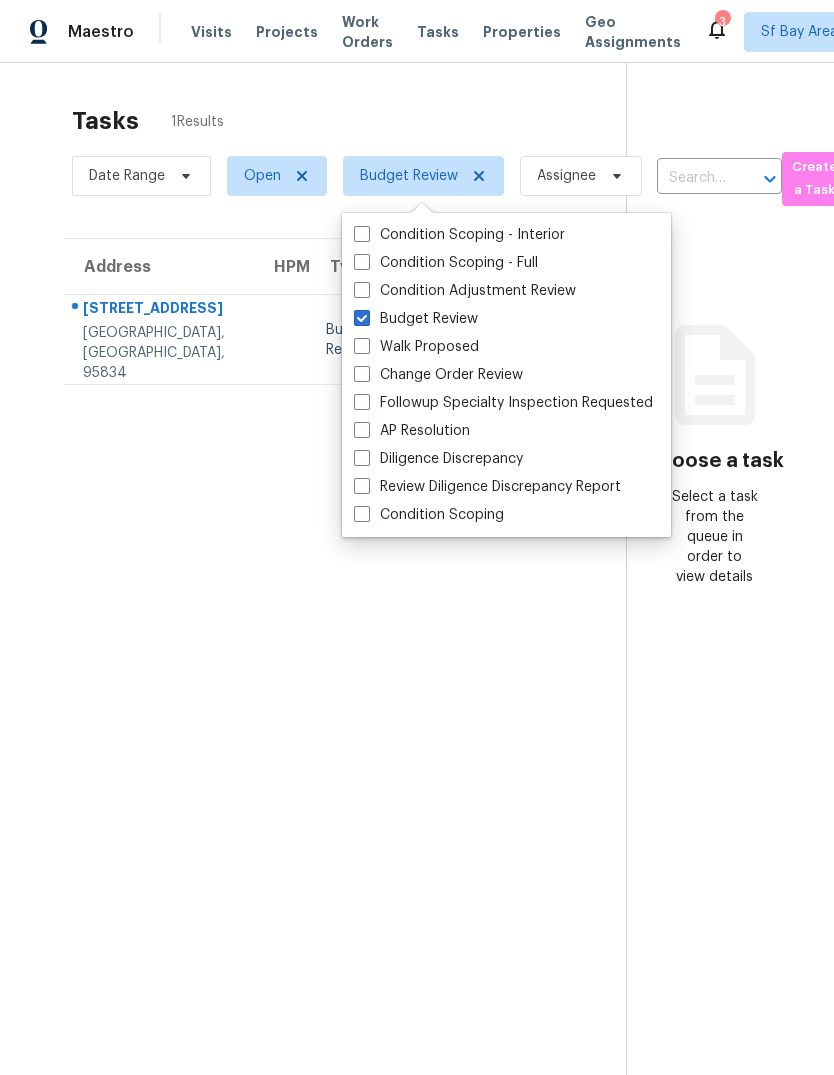 click on "53 Goose Haven Ct" at bounding box center [160, 310] 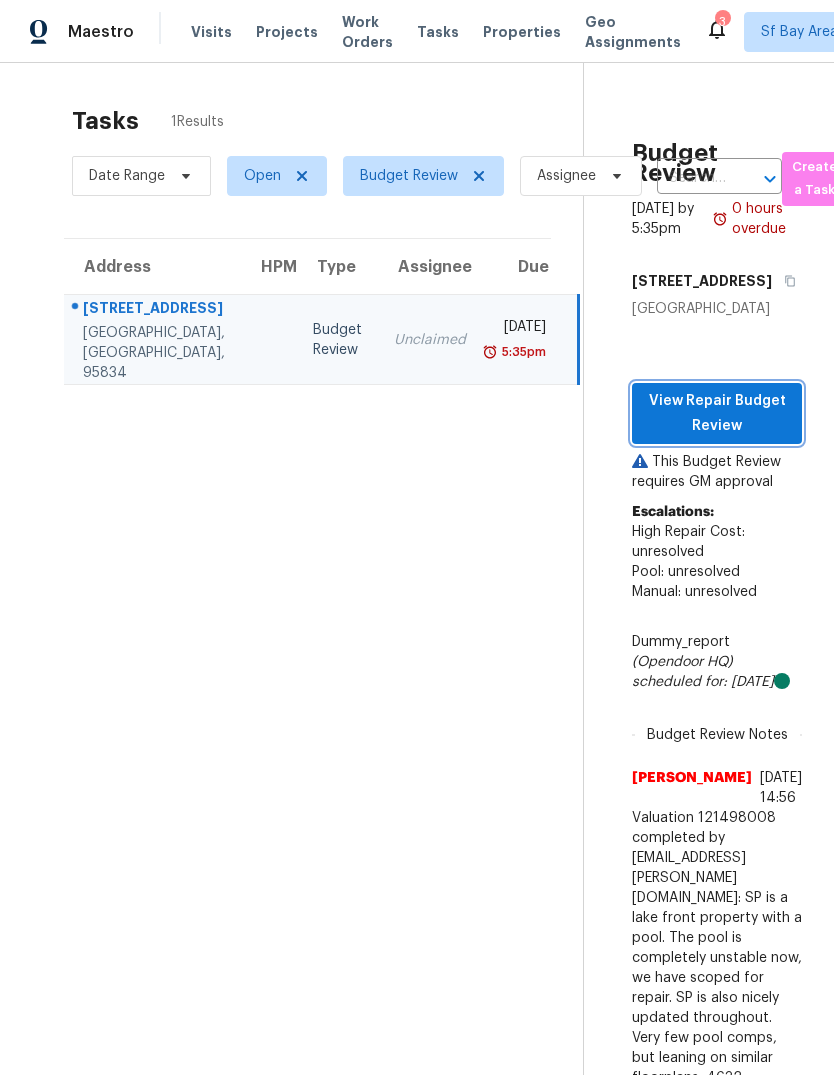 click on "View Repair Budget Review" at bounding box center [717, 413] 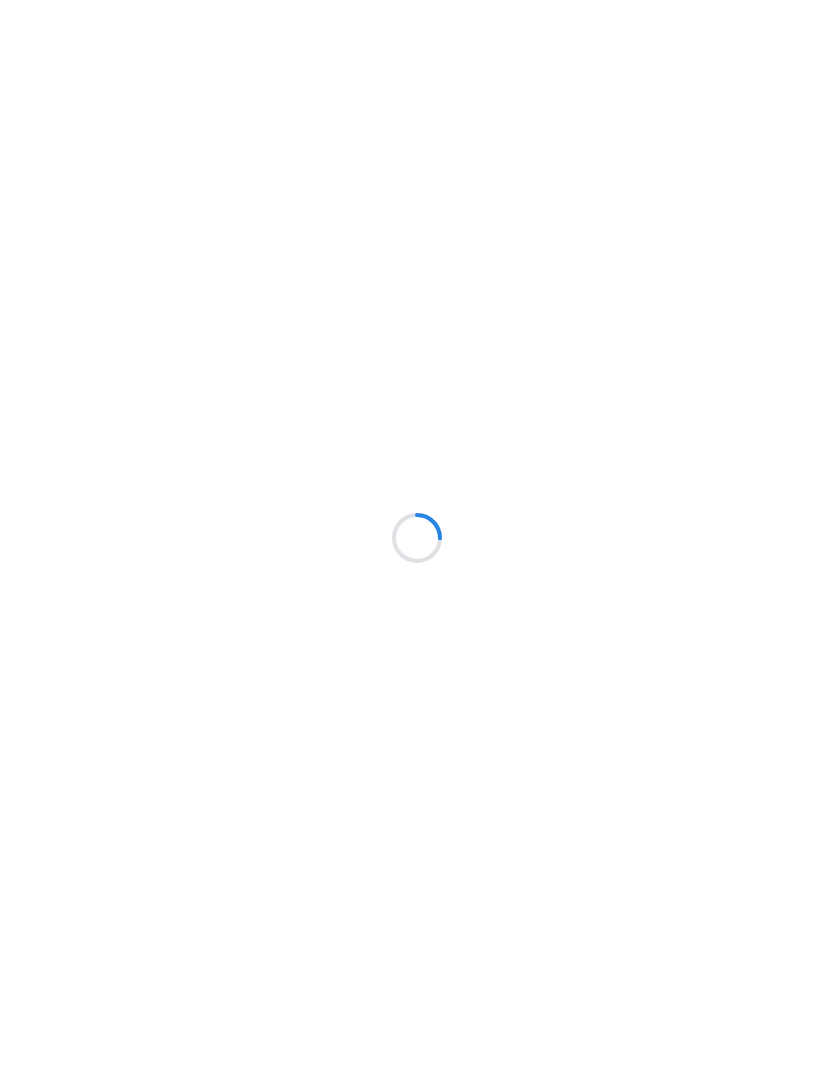 scroll, scrollTop: 0, scrollLeft: 0, axis: both 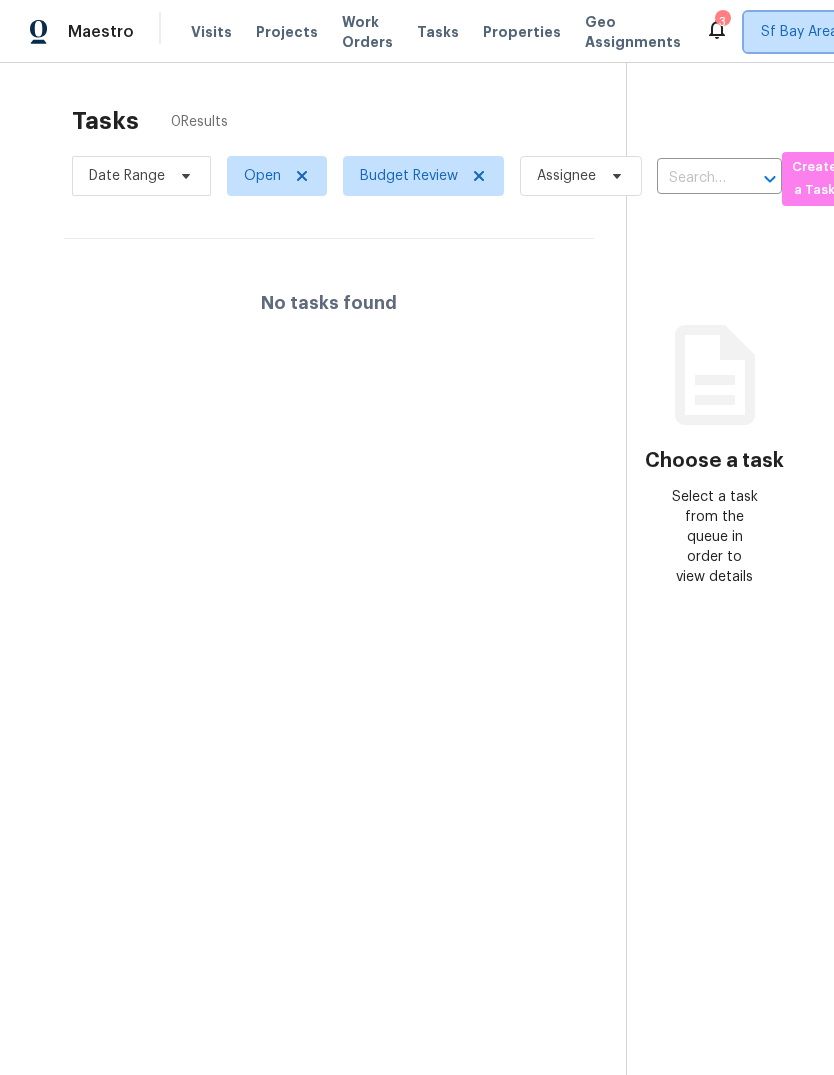 click on "Sf Bay Area + 2" at bounding box center [812, 32] 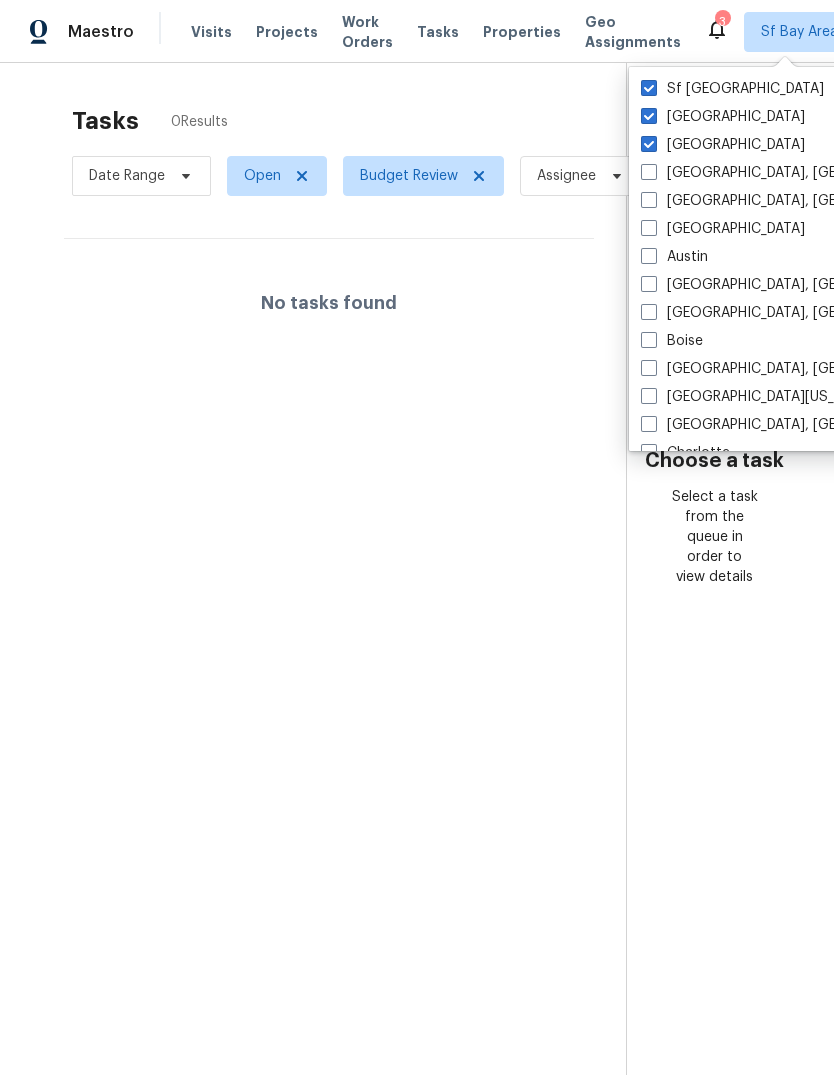 click at bounding box center [649, 144] 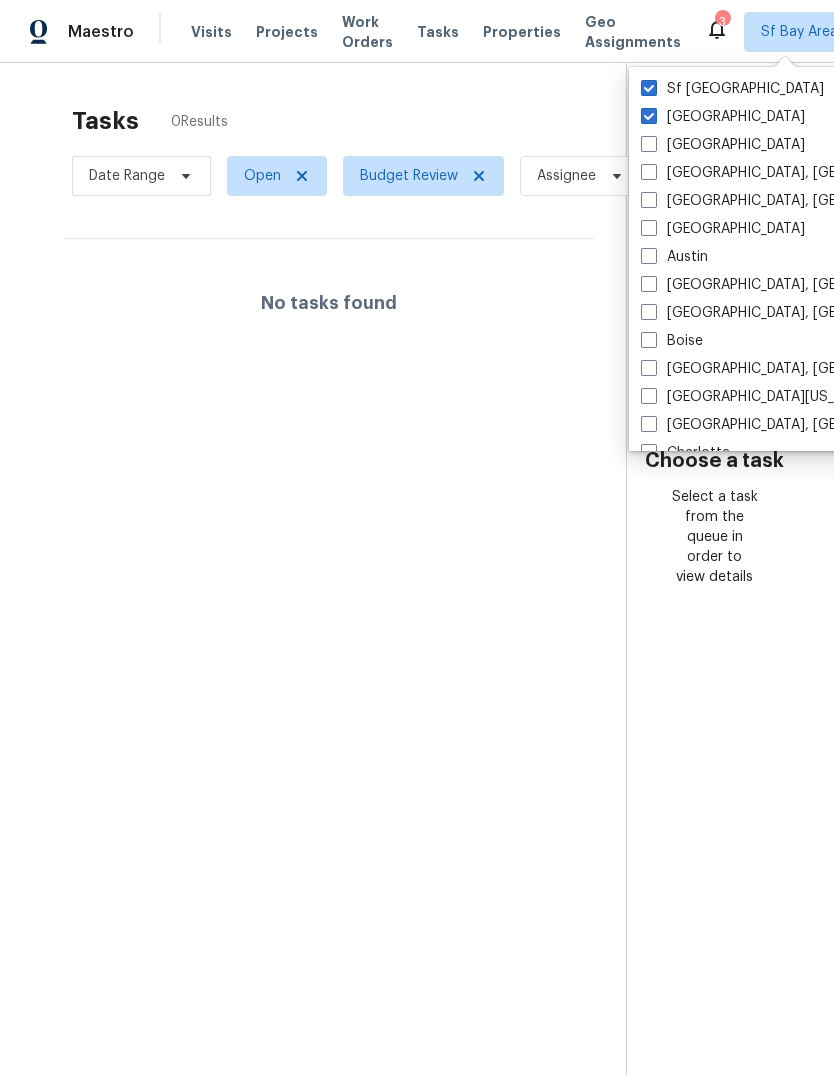 checkbox on "false" 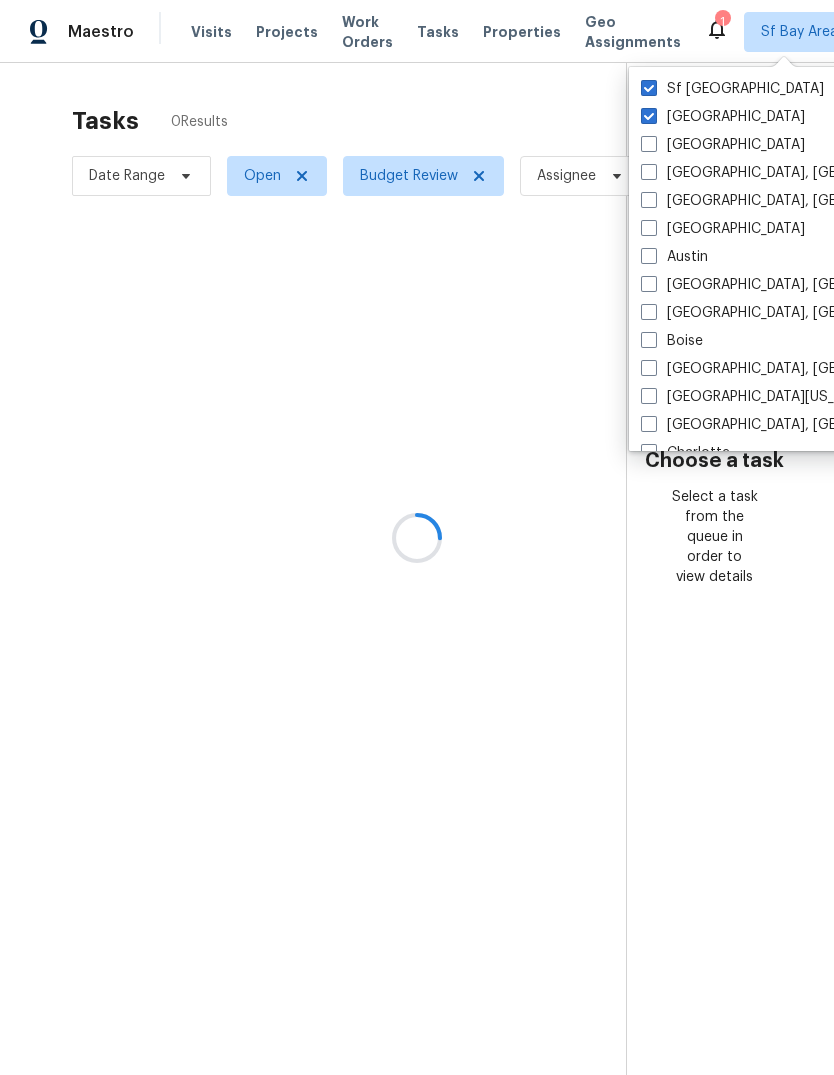 click at bounding box center (649, 116) 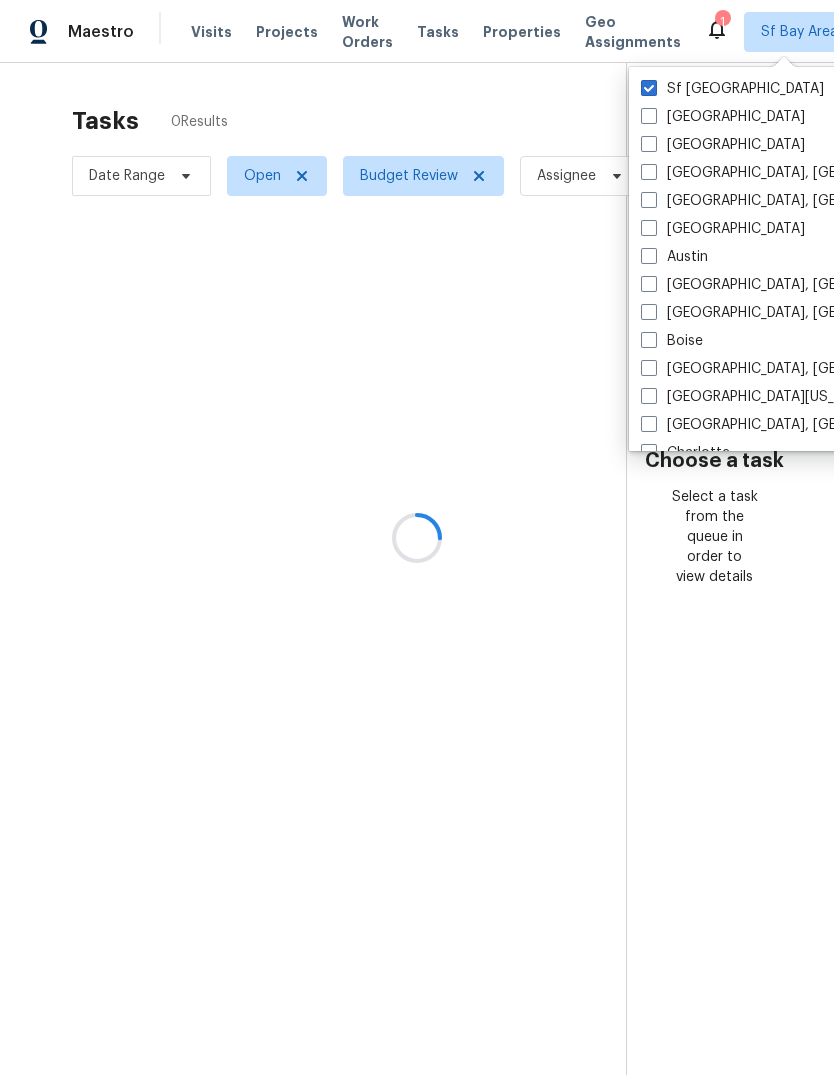 checkbox on "false" 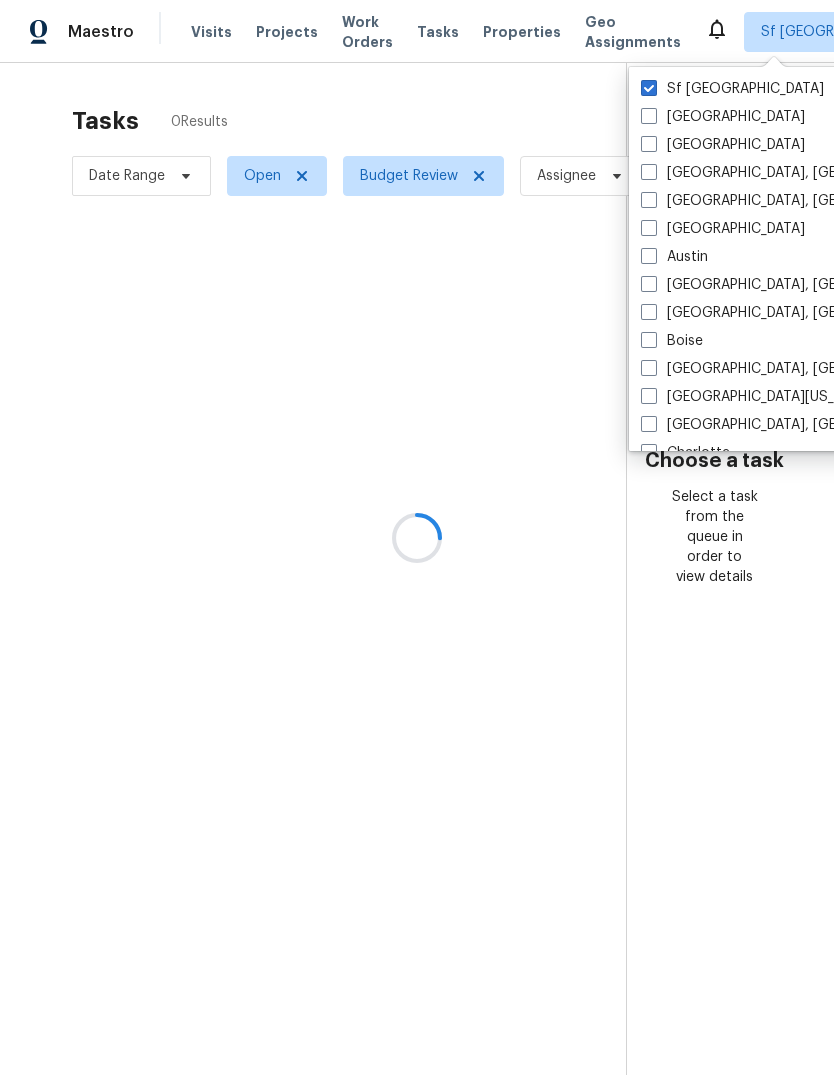 click at bounding box center [417, 537] 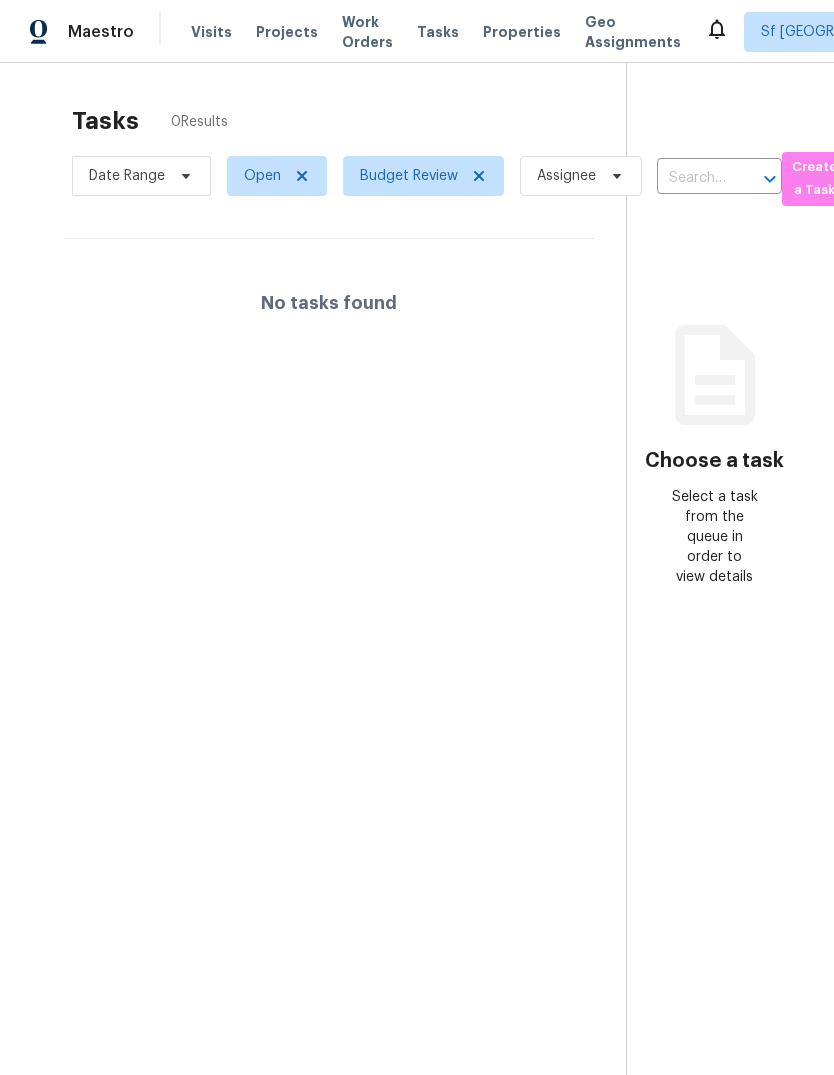 click on "Projects" at bounding box center (287, 32) 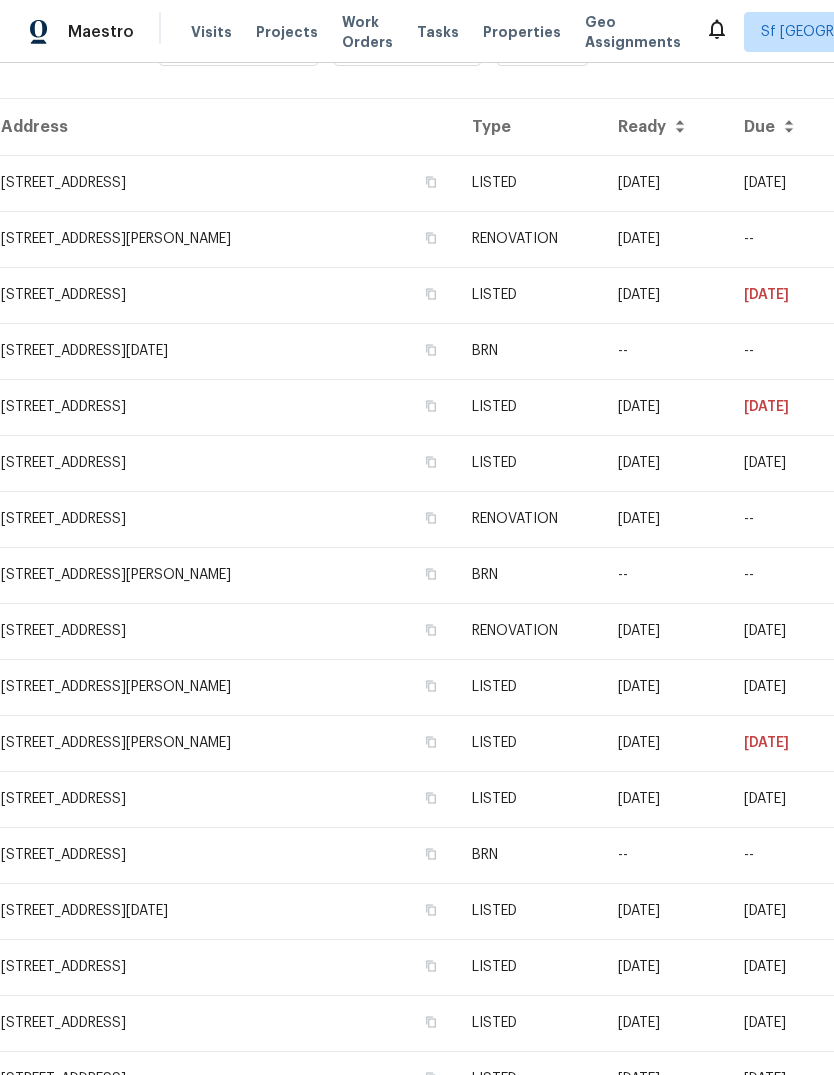 scroll, scrollTop: 442, scrollLeft: 0, axis: vertical 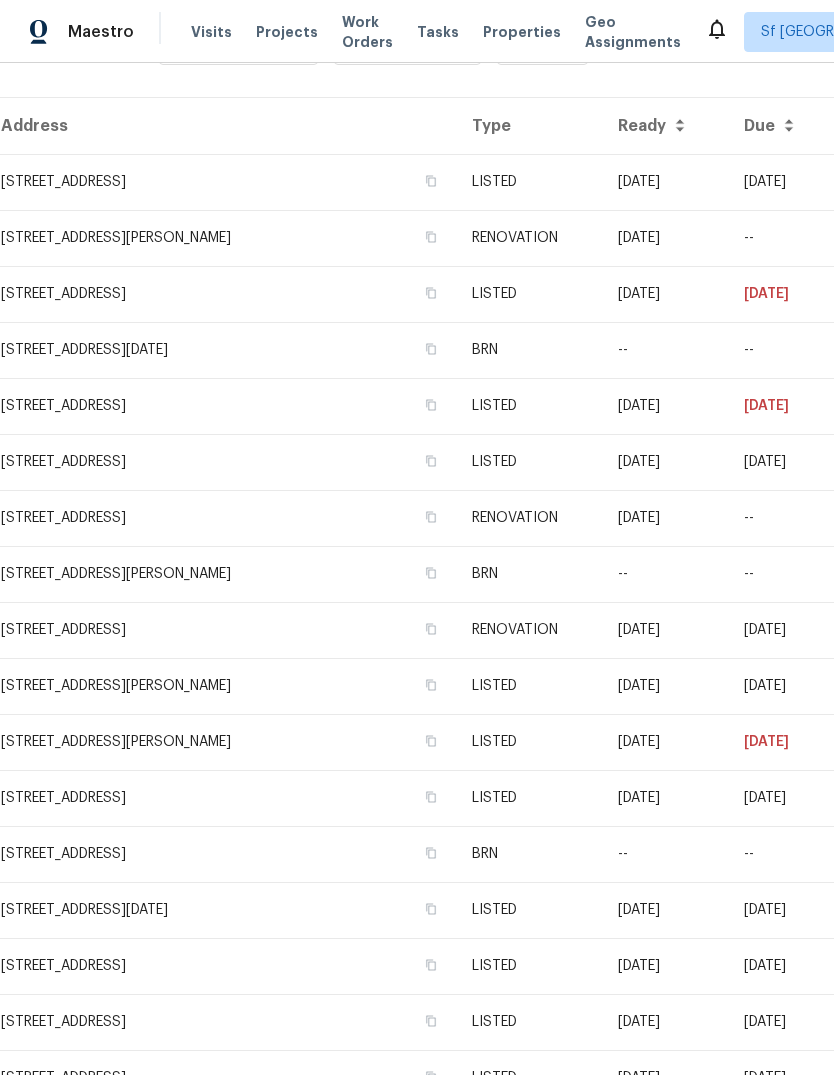 click on "Visits" at bounding box center [211, 32] 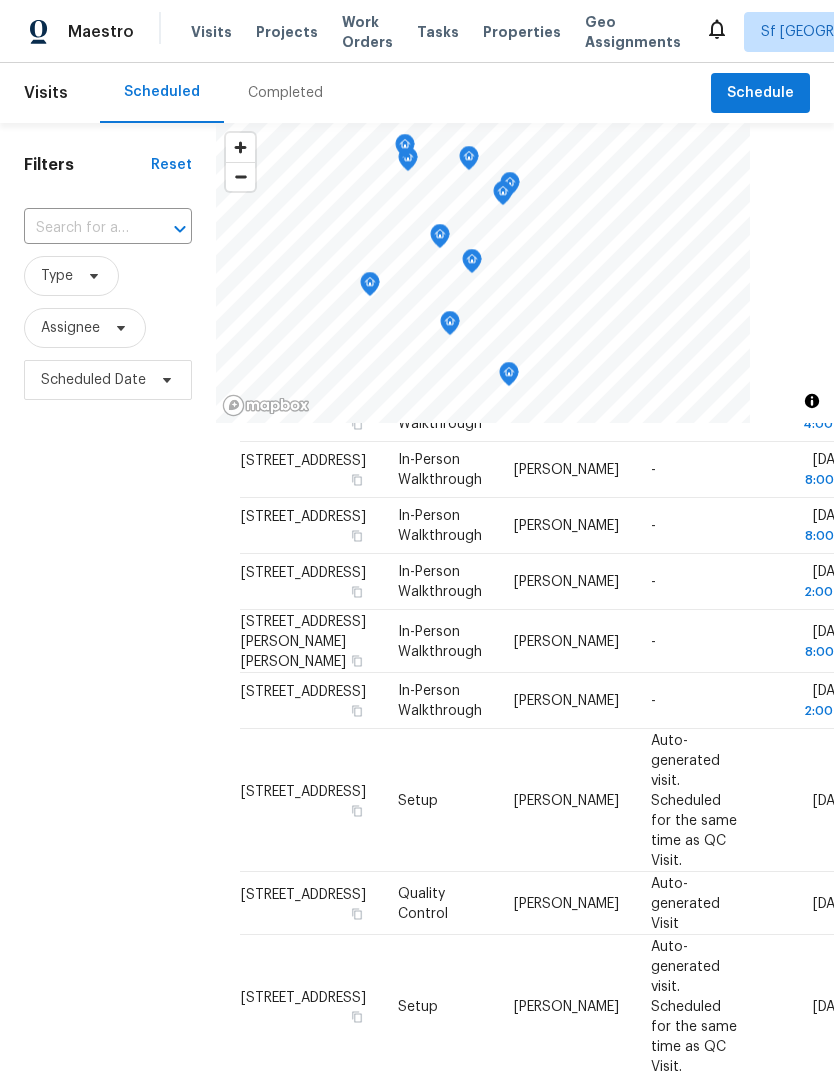 scroll, scrollTop: 393, scrollLeft: 0, axis: vertical 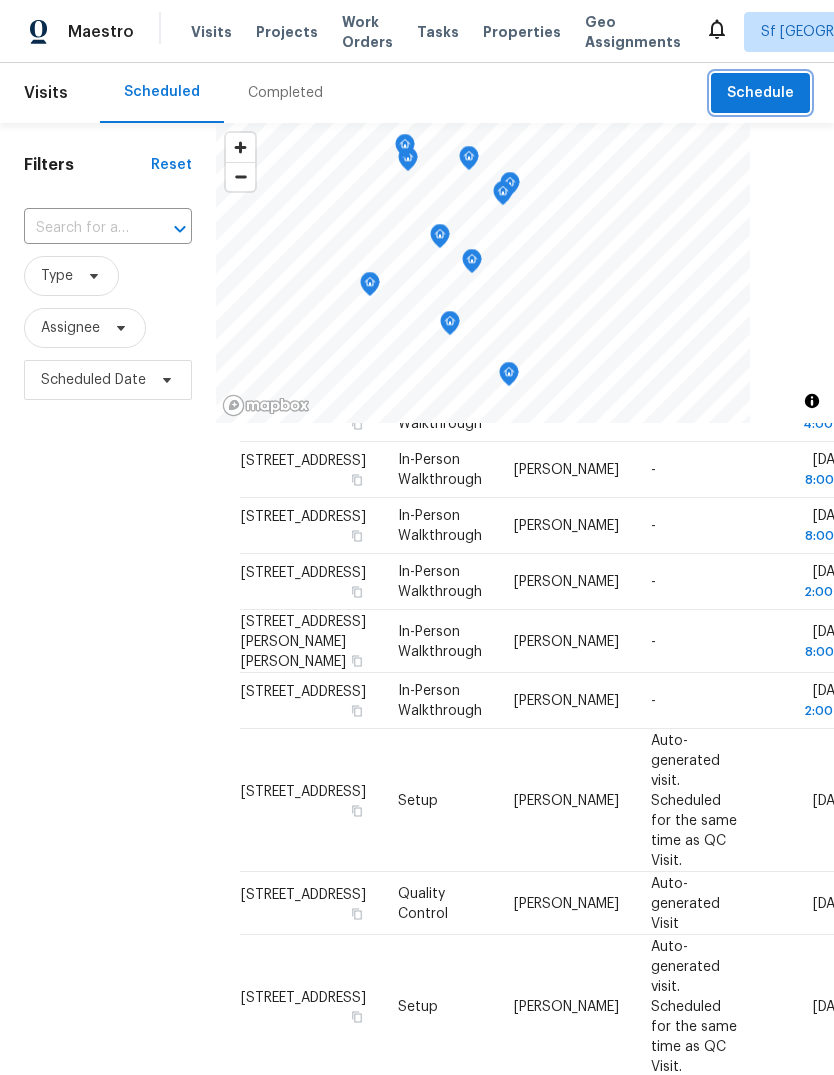 click on "Schedule" at bounding box center (760, 93) 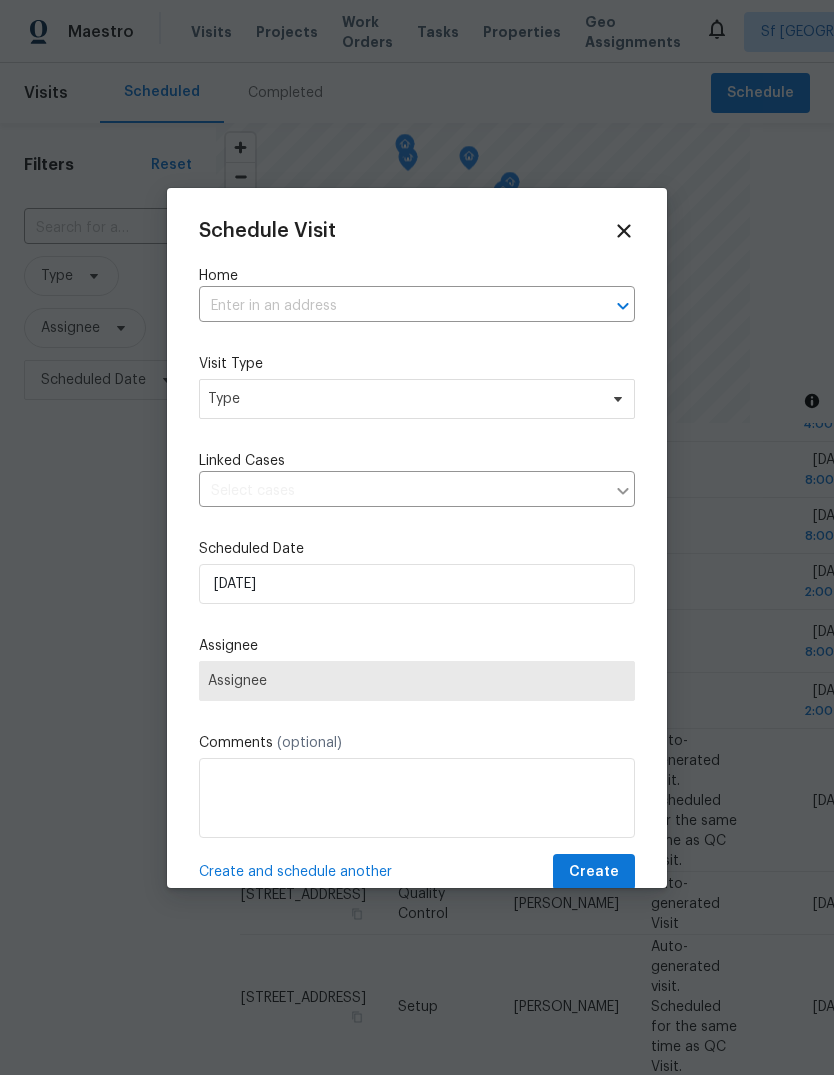 click at bounding box center (389, 306) 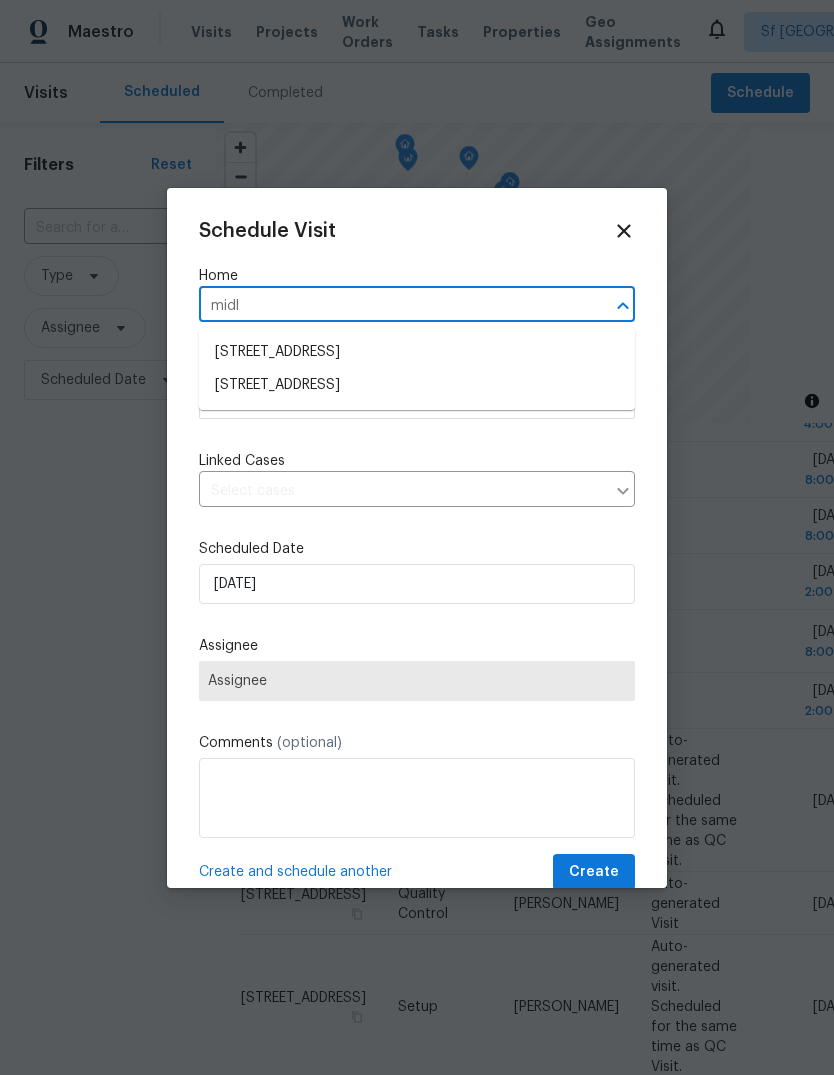 type on "midla" 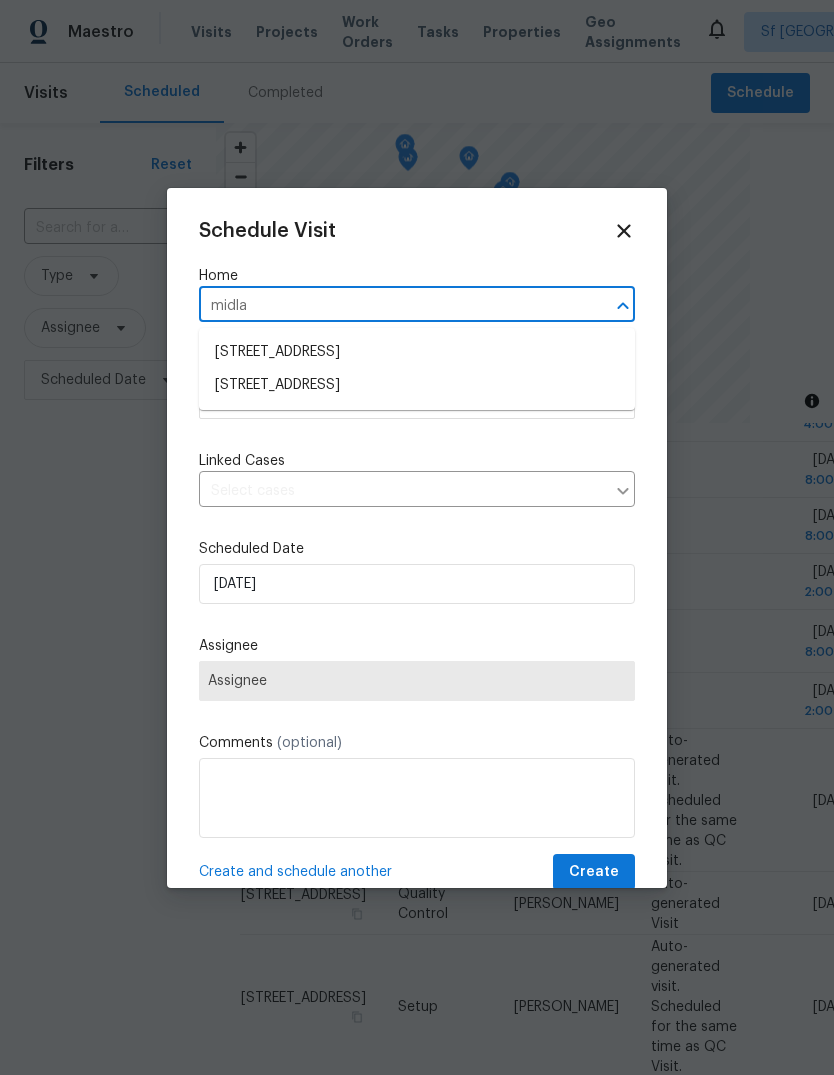 click on "[STREET_ADDRESS]" at bounding box center (417, 385) 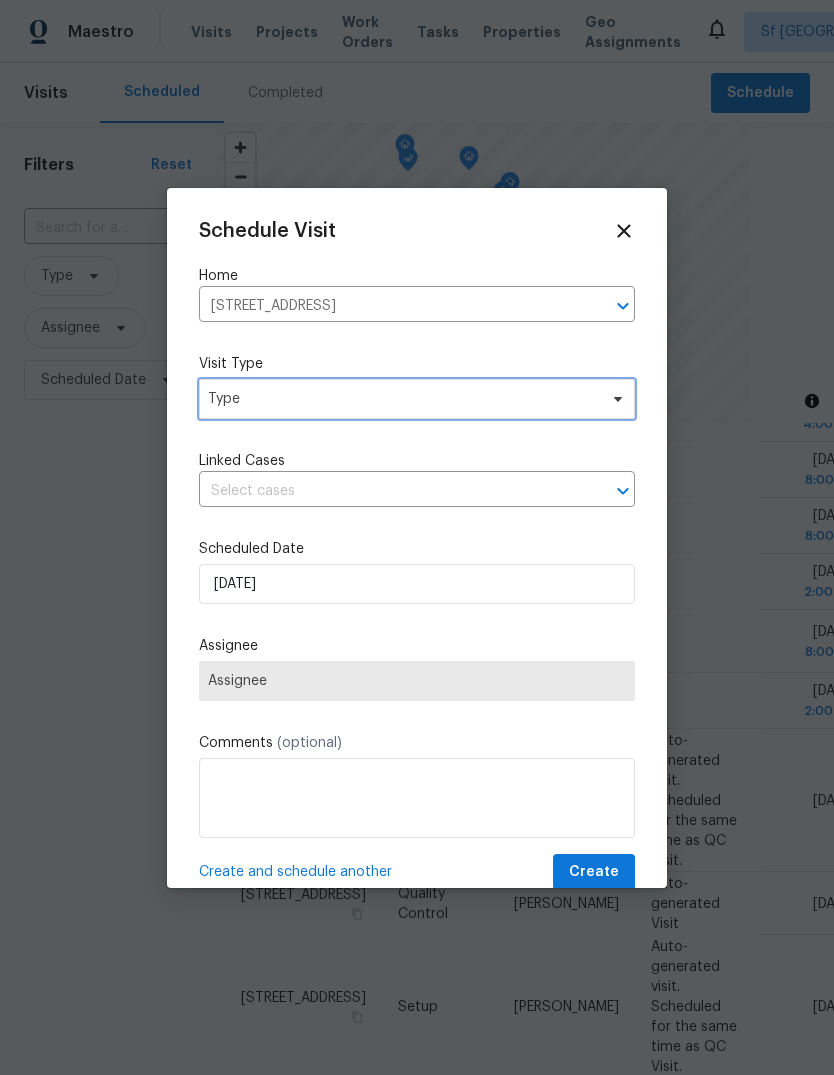 click on "Type" at bounding box center [417, 399] 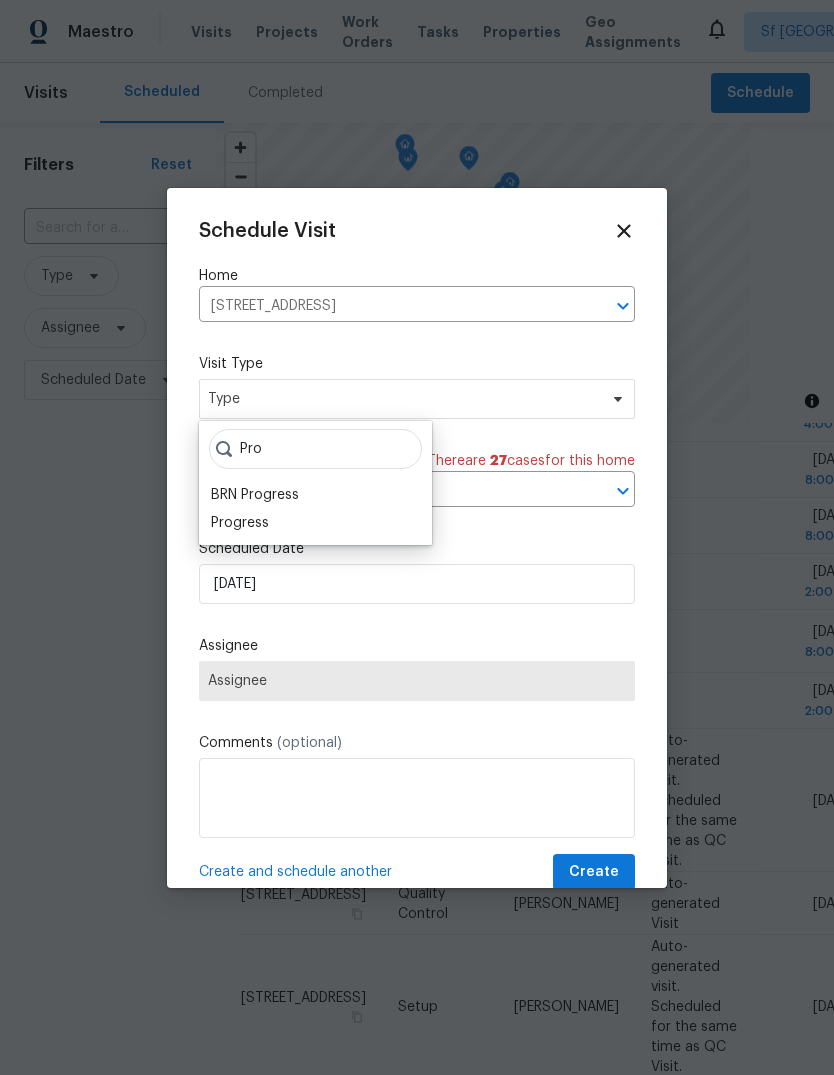 type on "Pro" 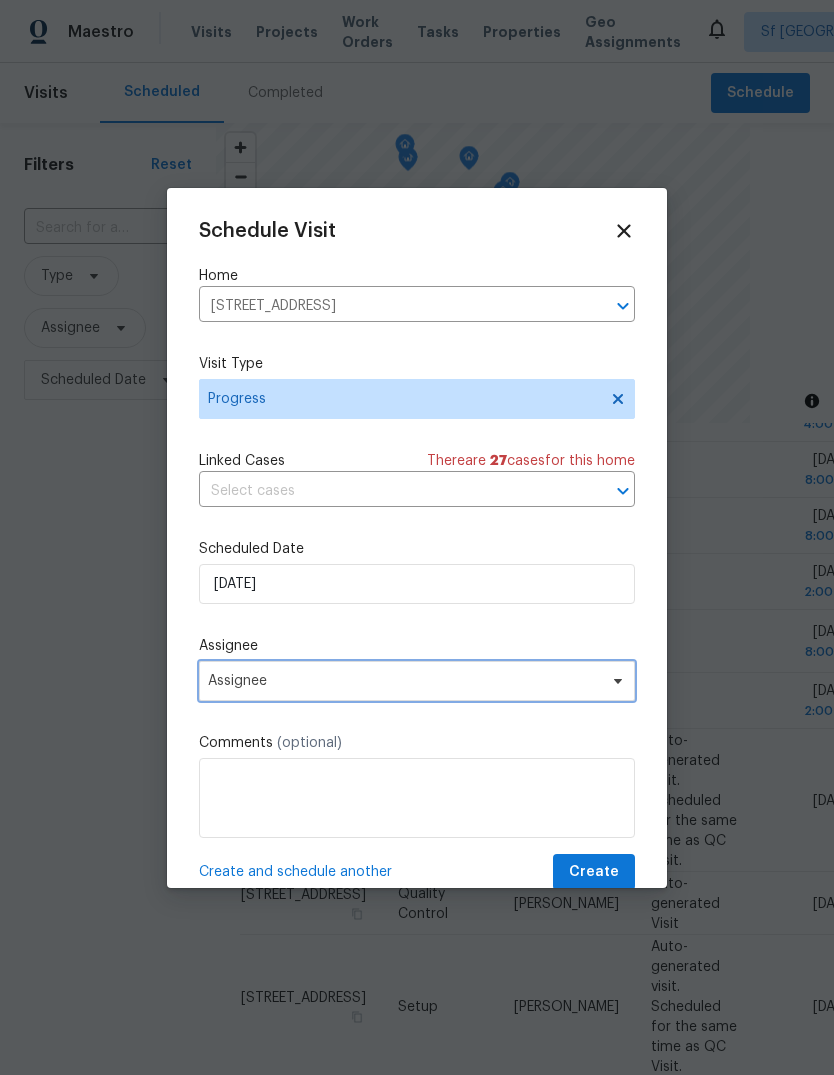 click on "Assignee" at bounding box center (404, 681) 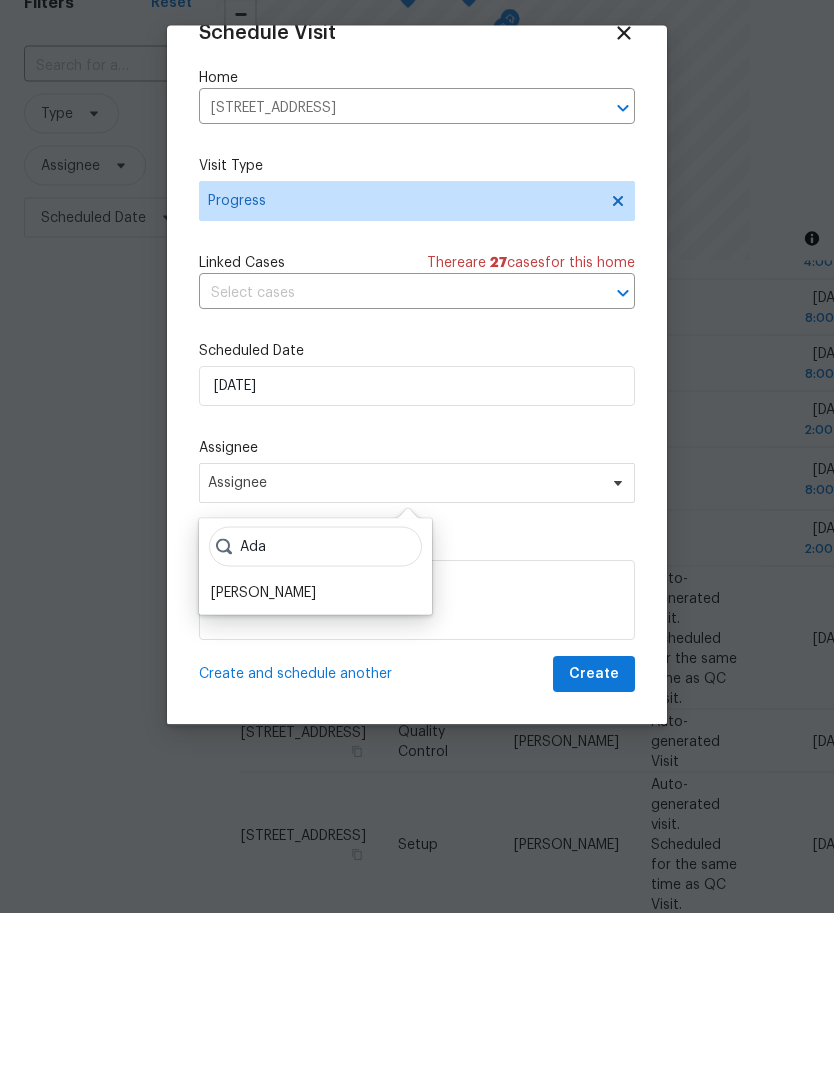 scroll, scrollTop: 39, scrollLeft: 0, axis: vertical 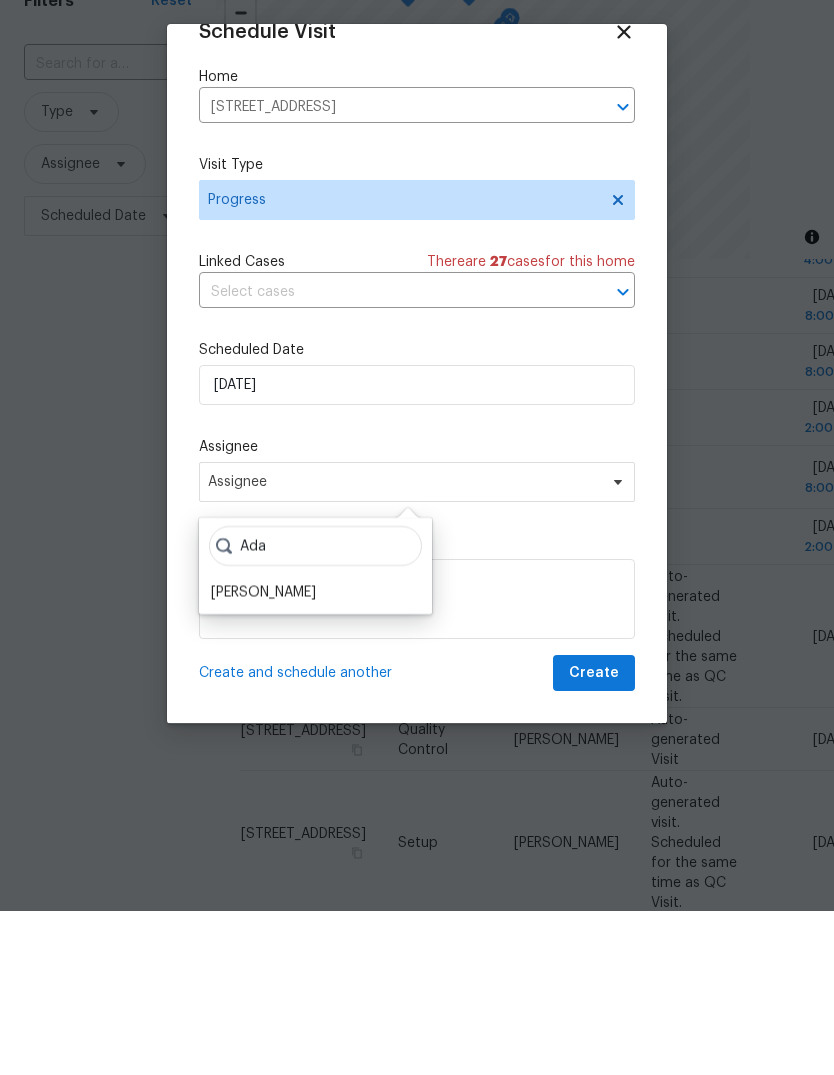 type on "Ada" 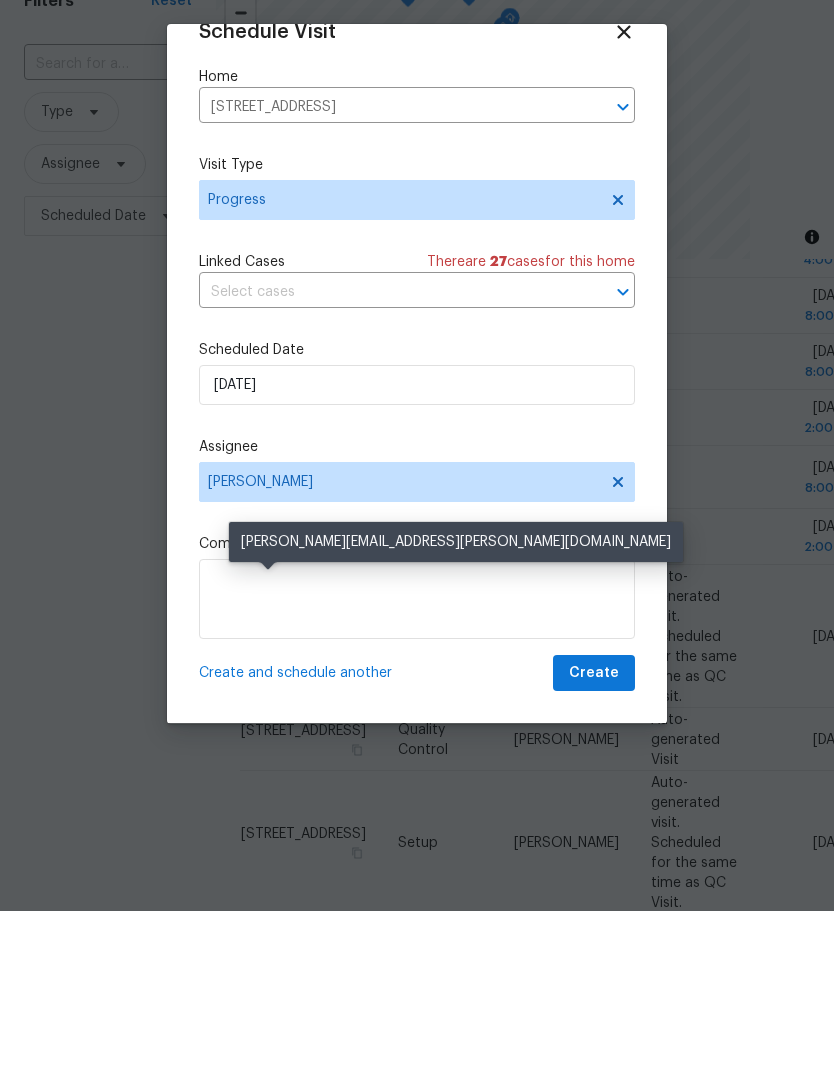 scroll, scrollTop: 75, scrollLeft: 0, axis: vertical 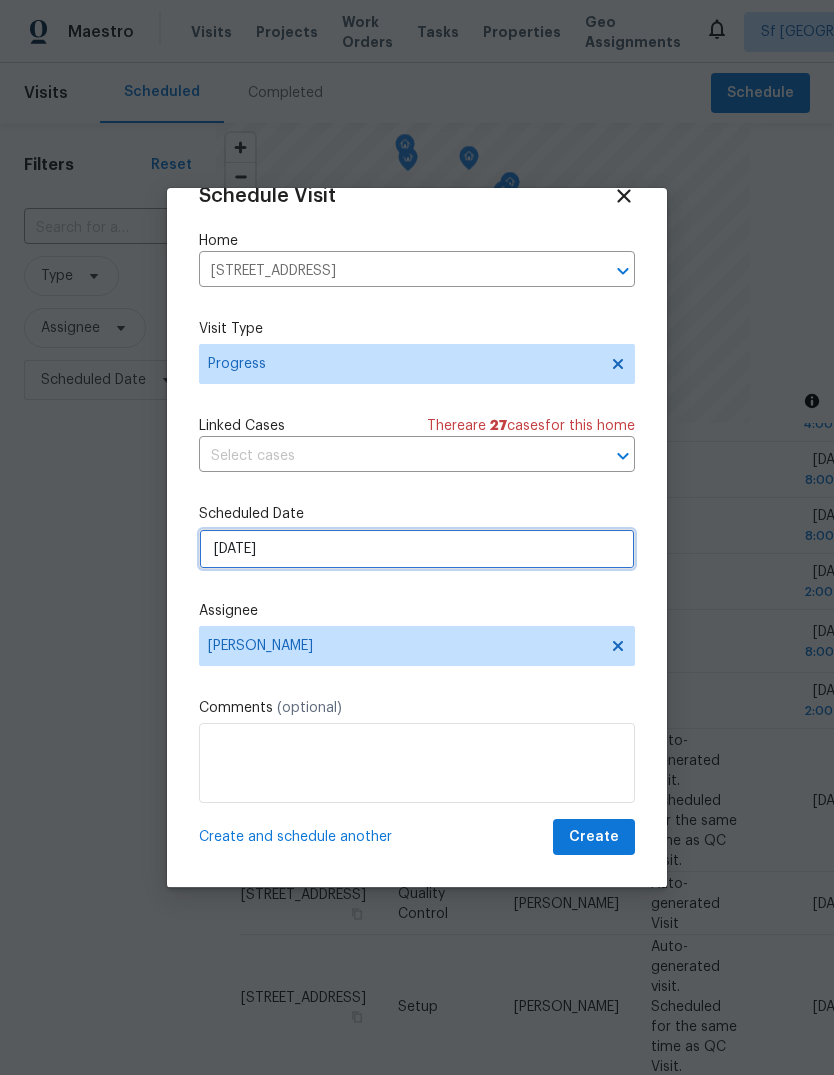 click on "[DATE]" at bounding box center (417, 549) 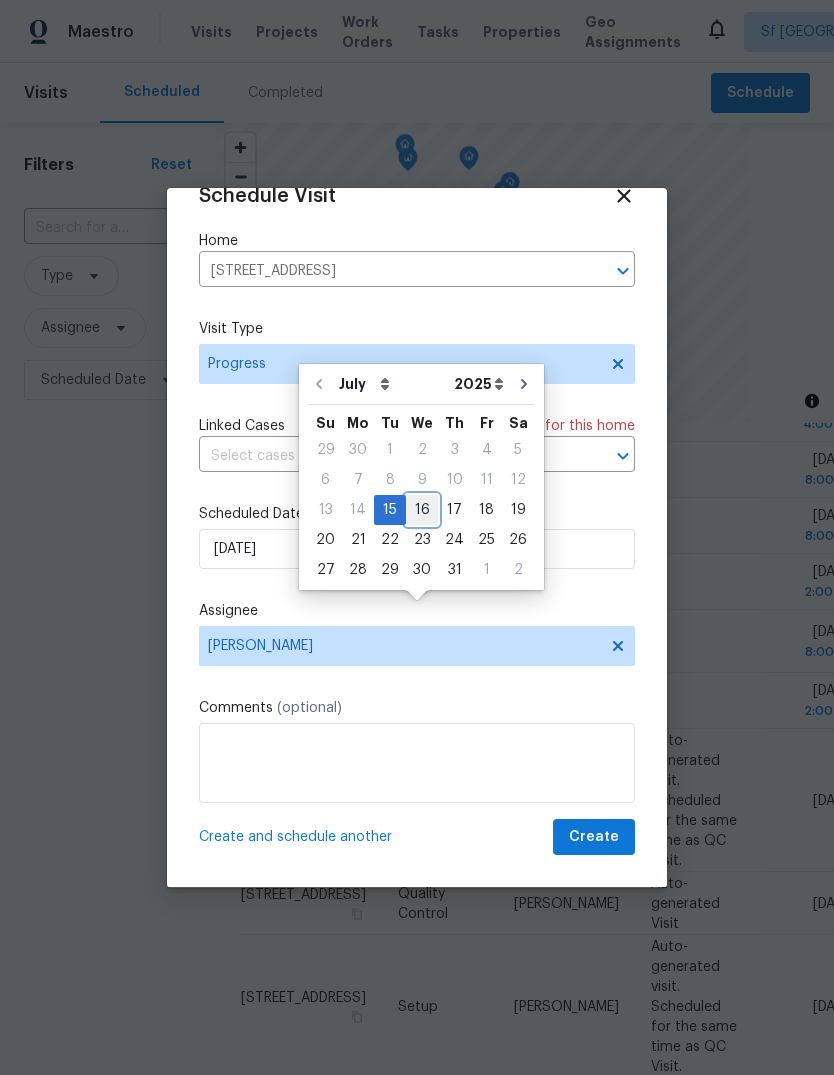 click on "16" at bounding box center [422, 510] 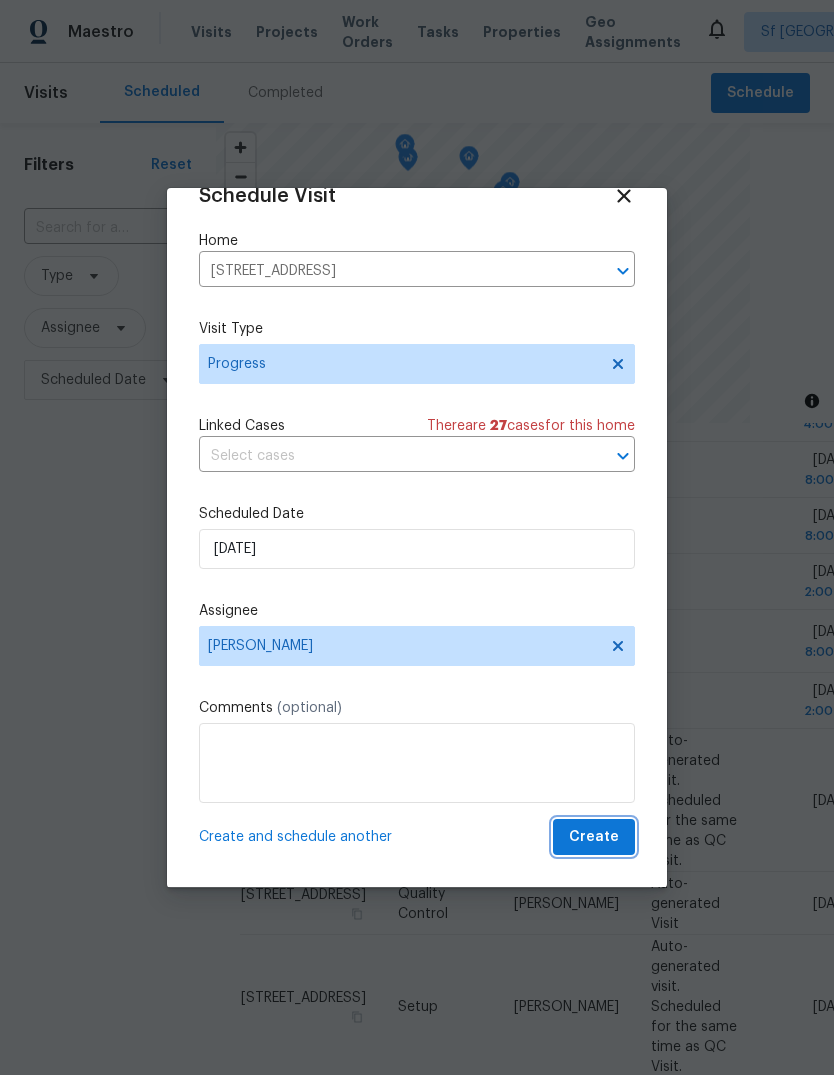 click on "Create" at bounding box center [594, 837] 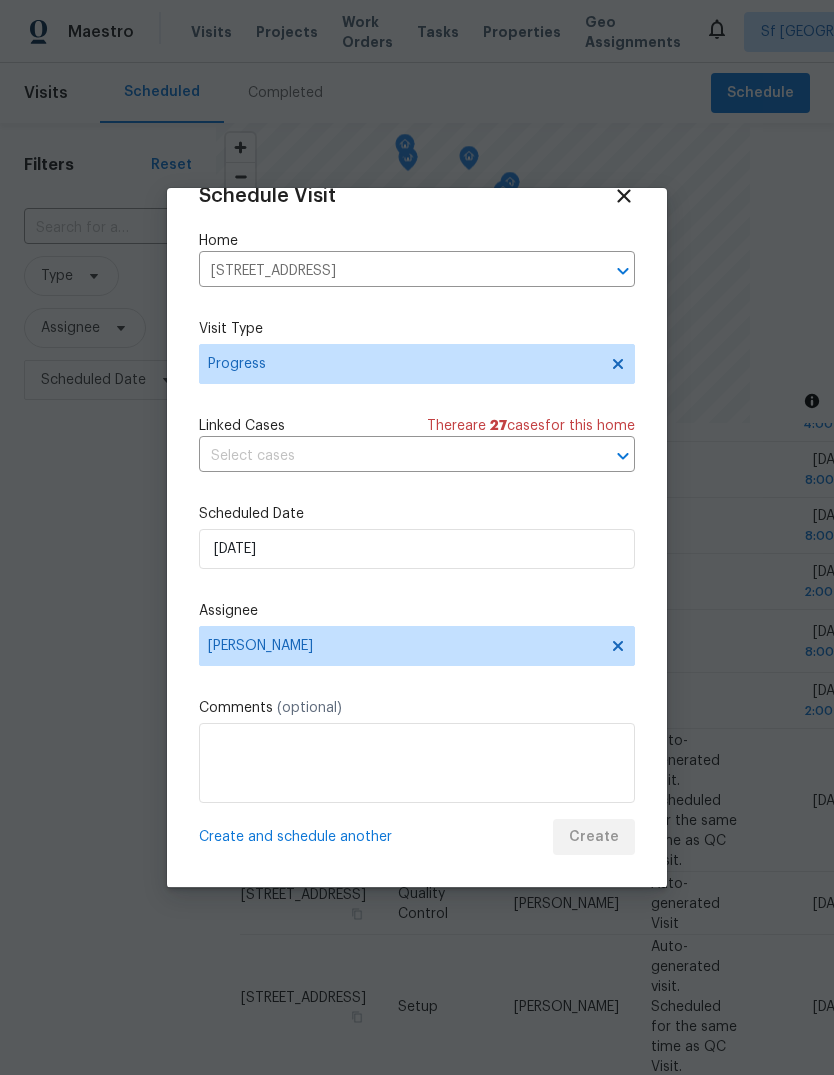 scroll, scrollTop: 0, scrollLeft: 0, axis: both 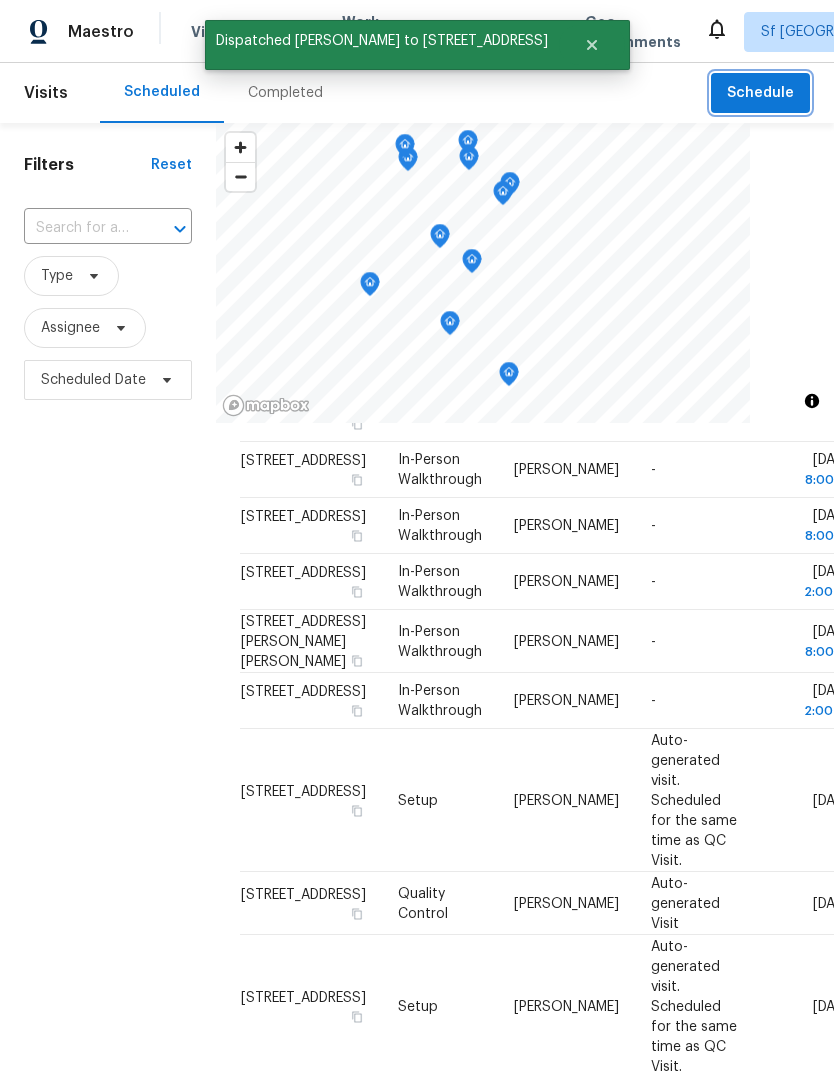 click on "Schedule" at bounding box center [760, 93] 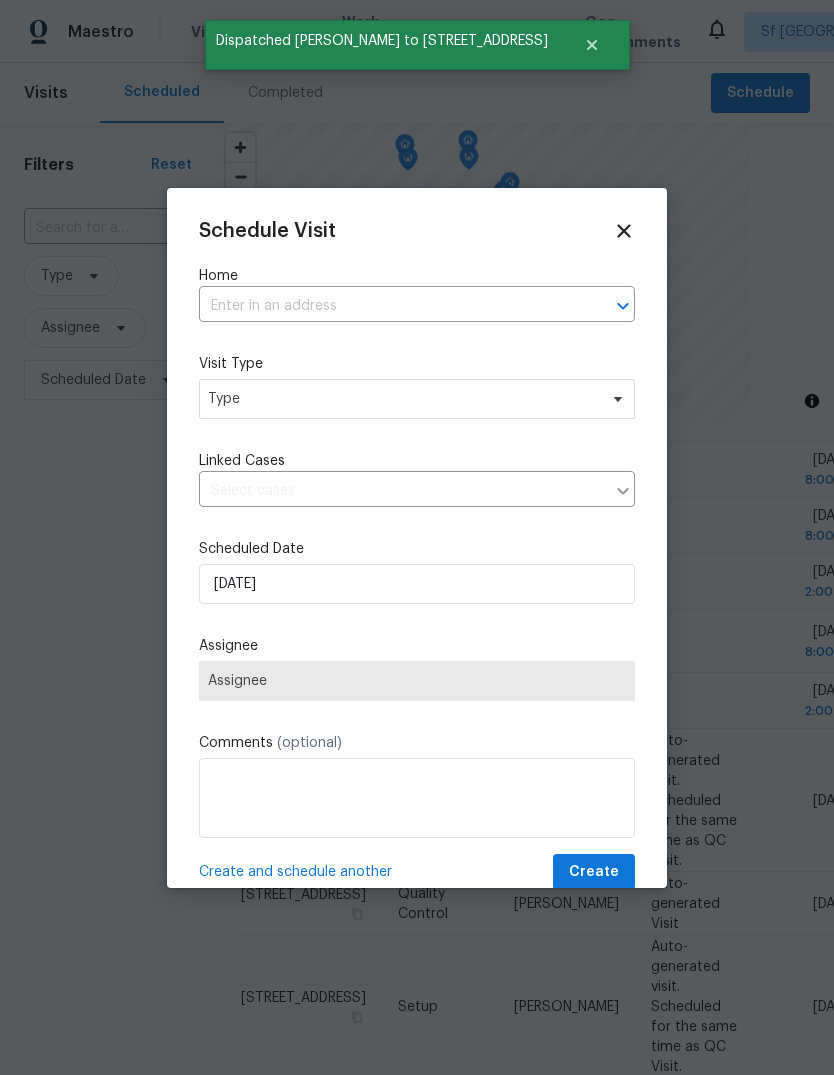 click at bounding box center [389, 306] 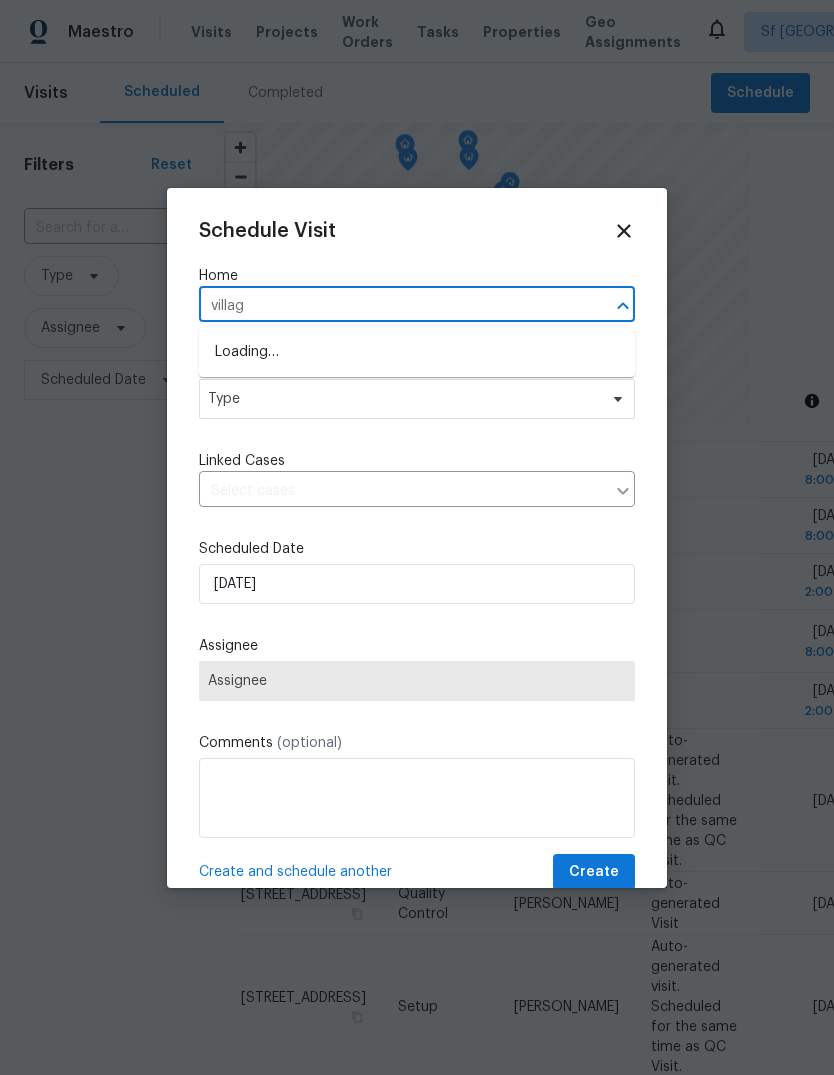type on "village" 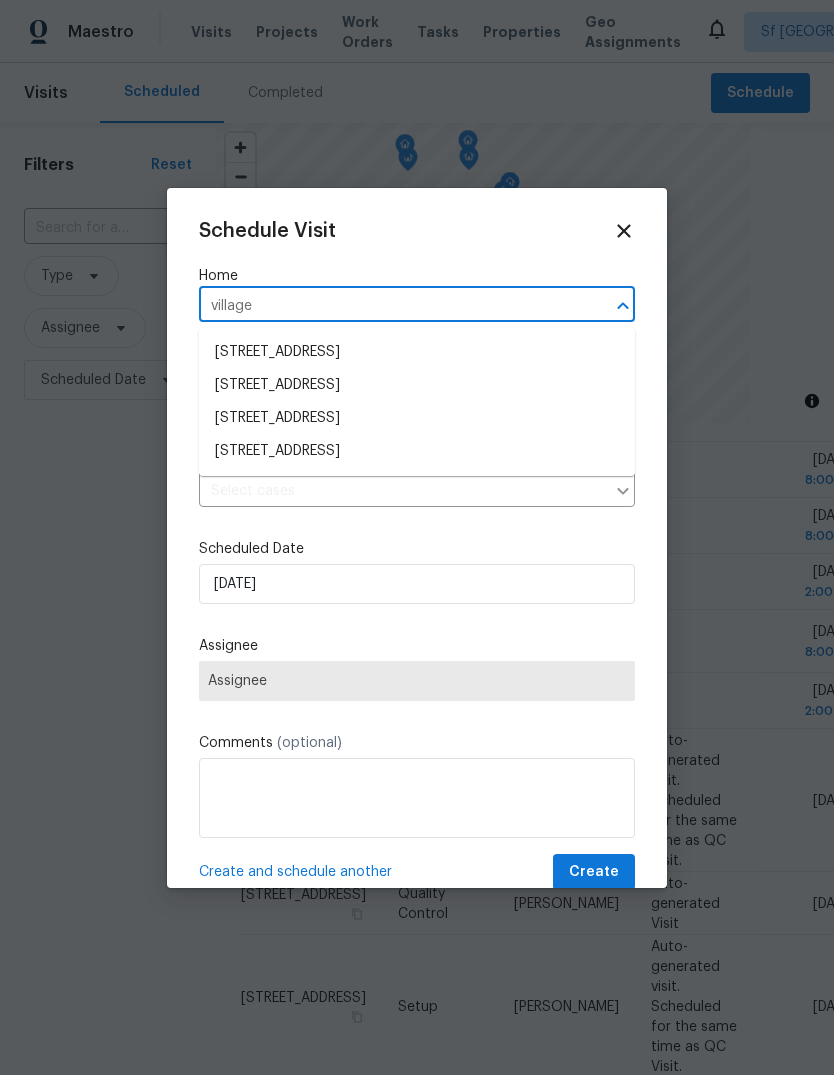 click on "[STREET_ADDRESS]" at bounding box center [417, 418] 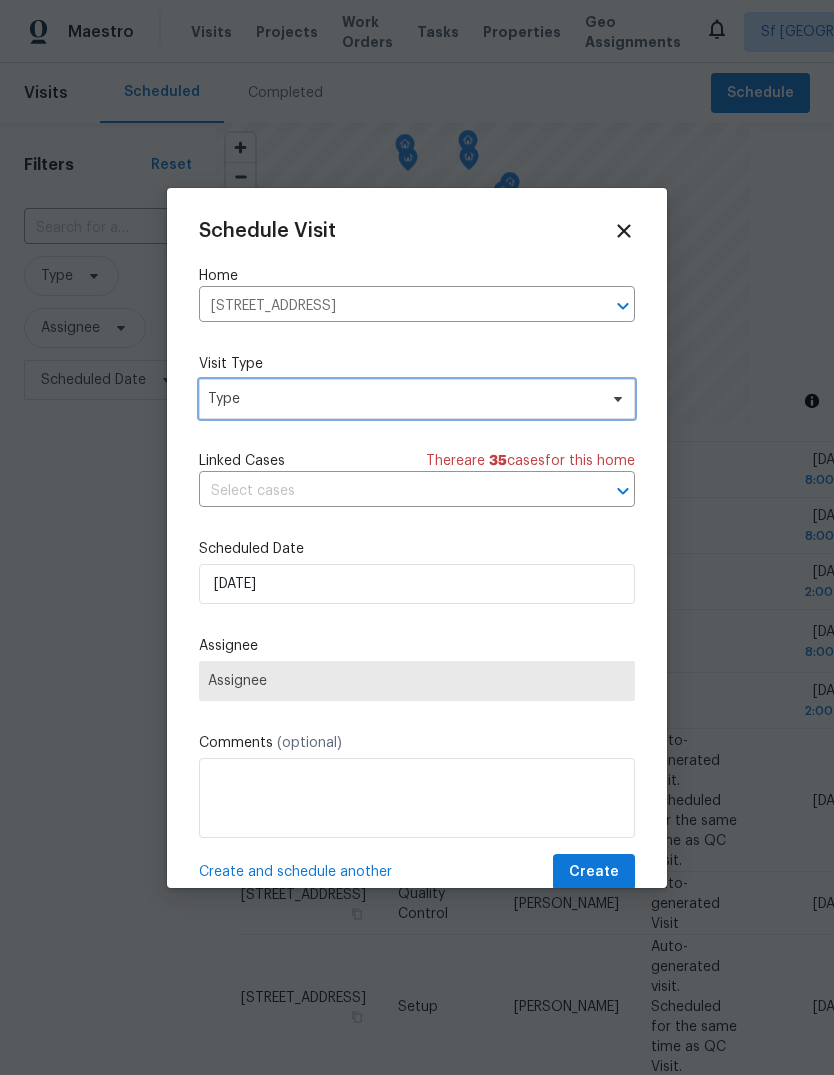 click on "Type" at bounding box center (402, 399) 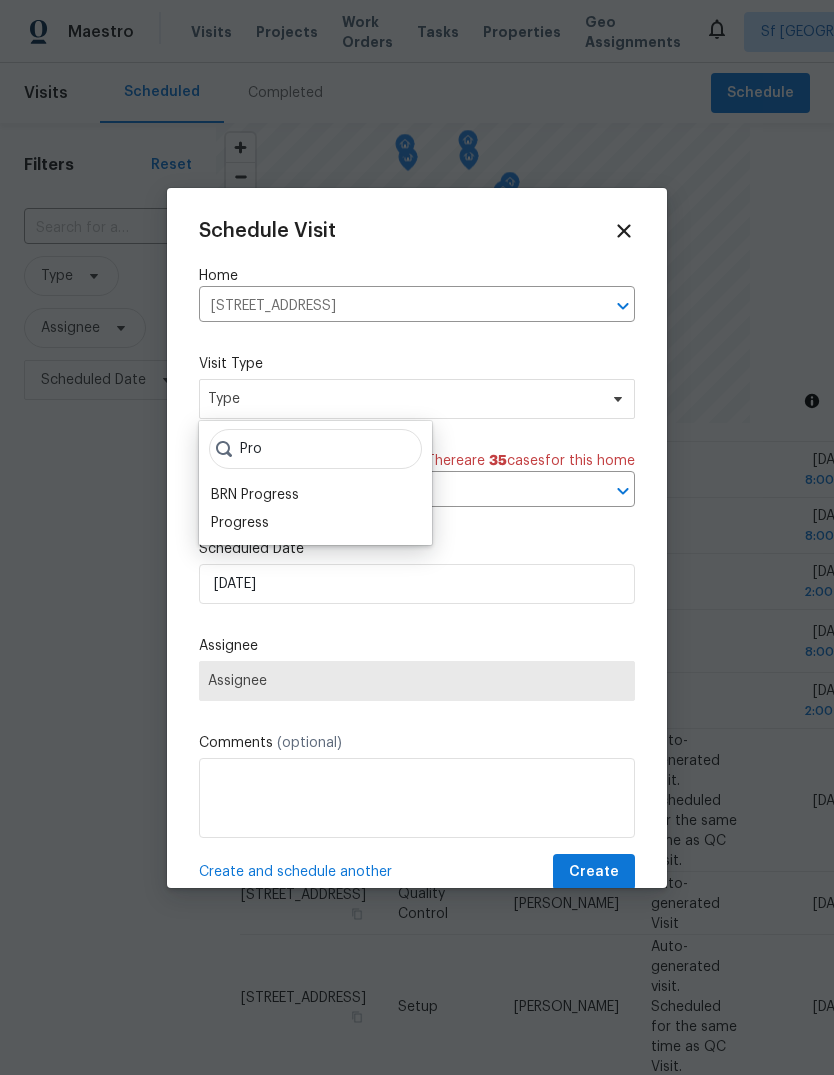 type on "Pro" 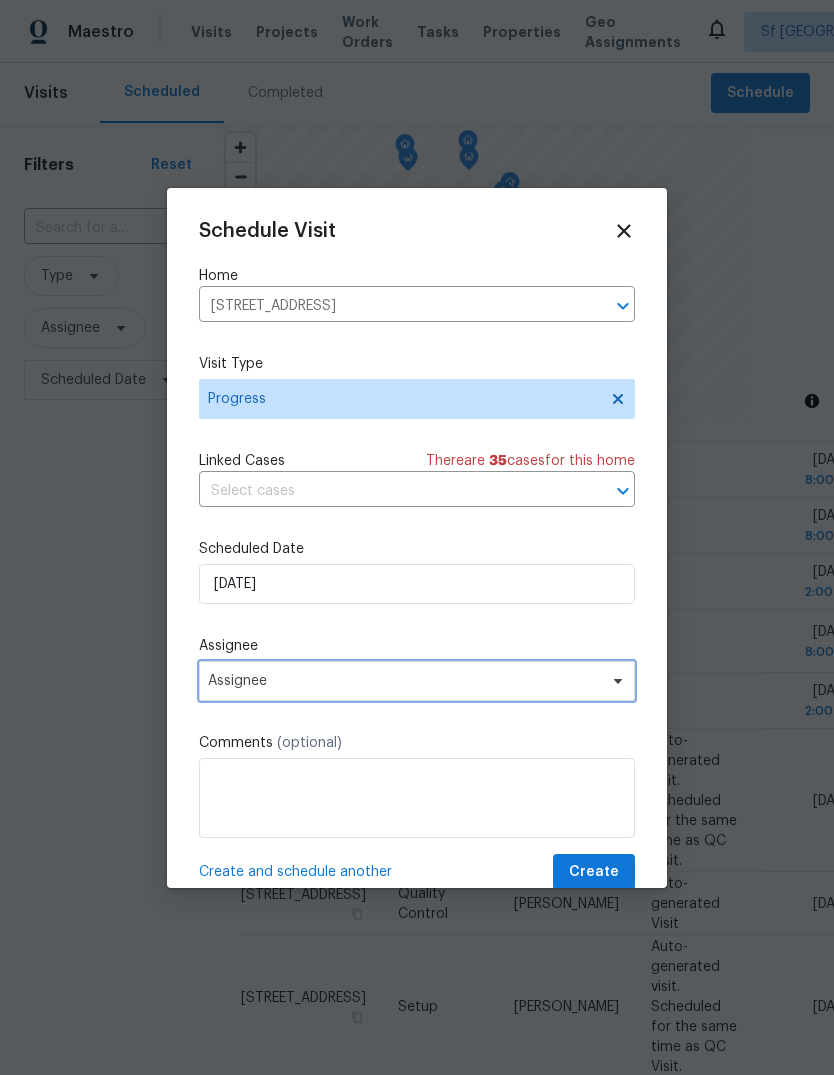 click on "Assignee" at bounding box center (404, 681) 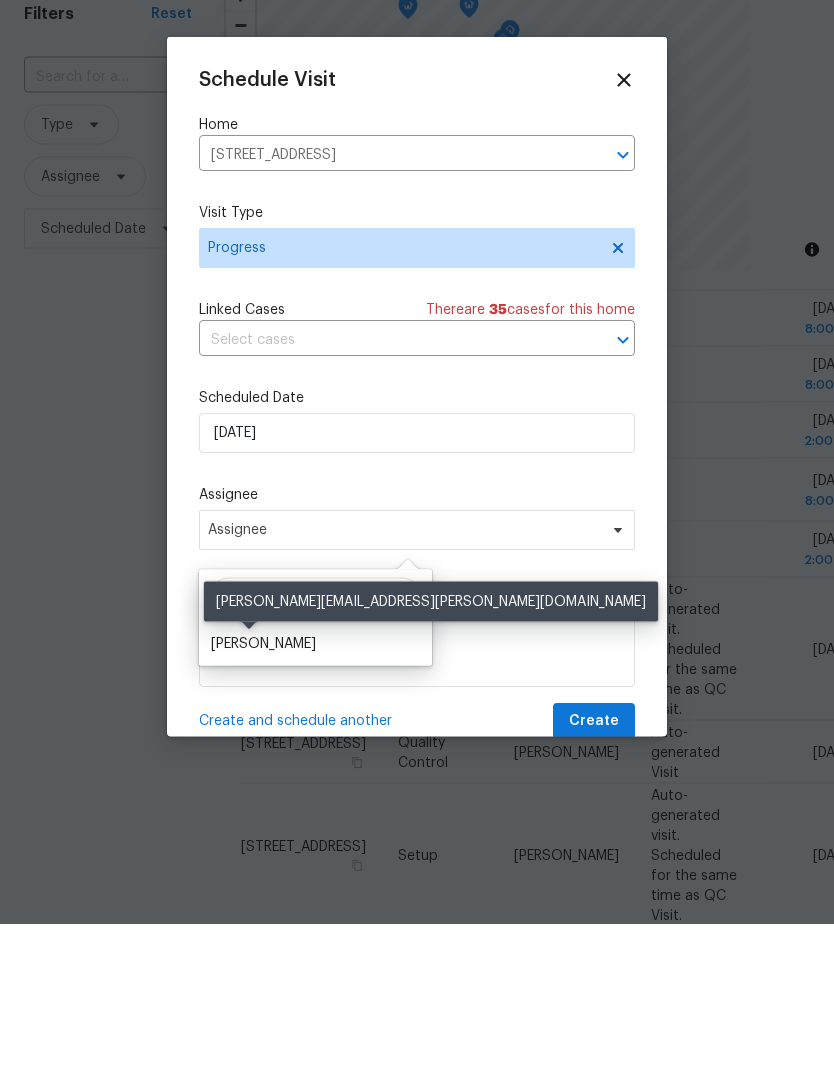 type on "Ada" 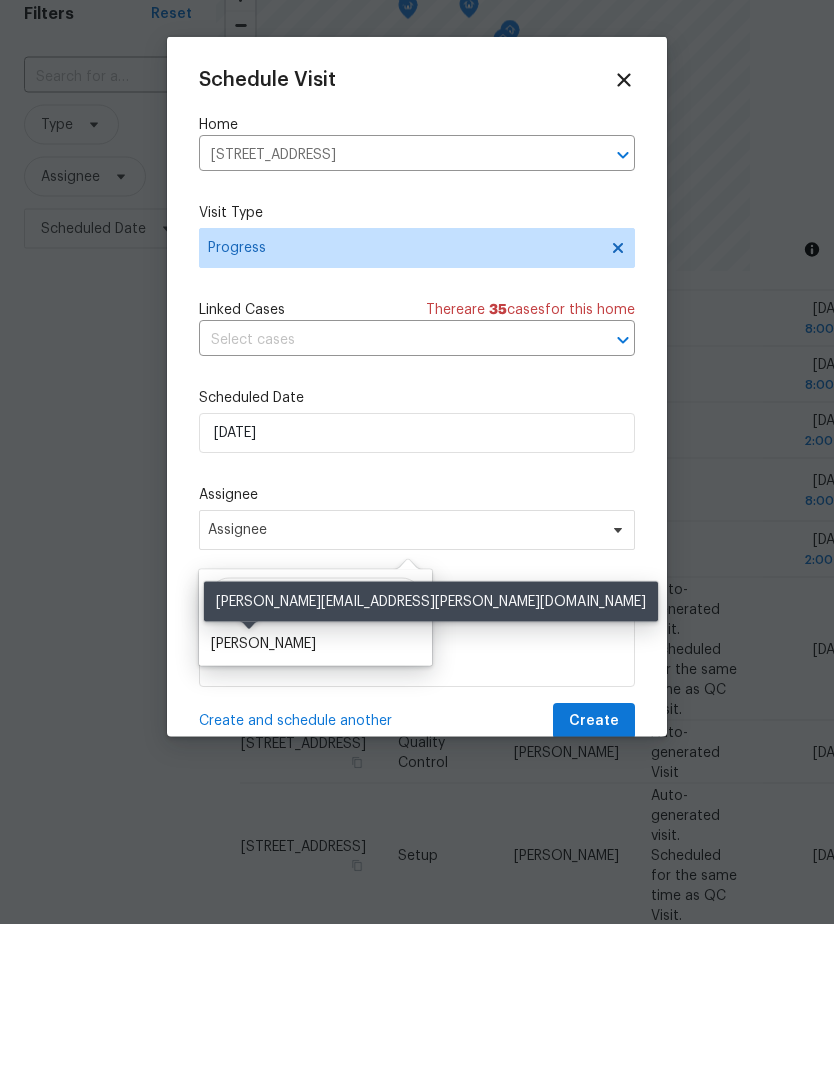 click on "[PERSON_NAME]" at bounding box center (263, 795) 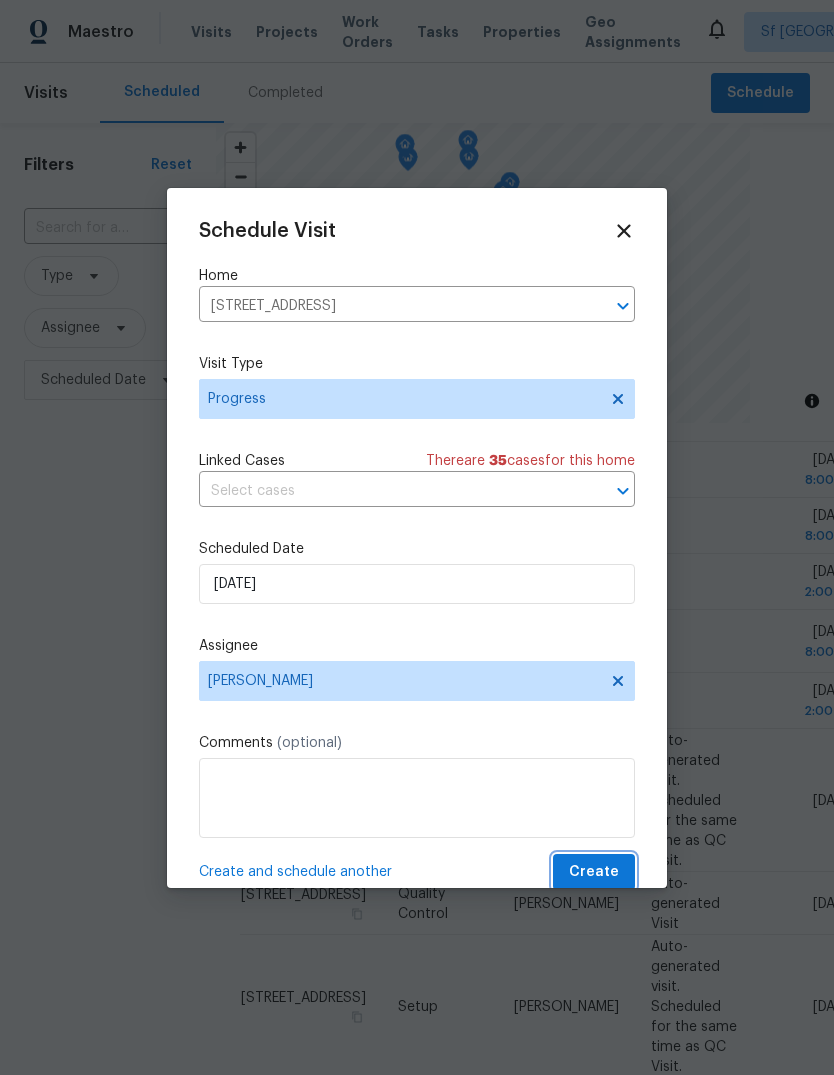 click on "Create" at bounding box center [594, 872] 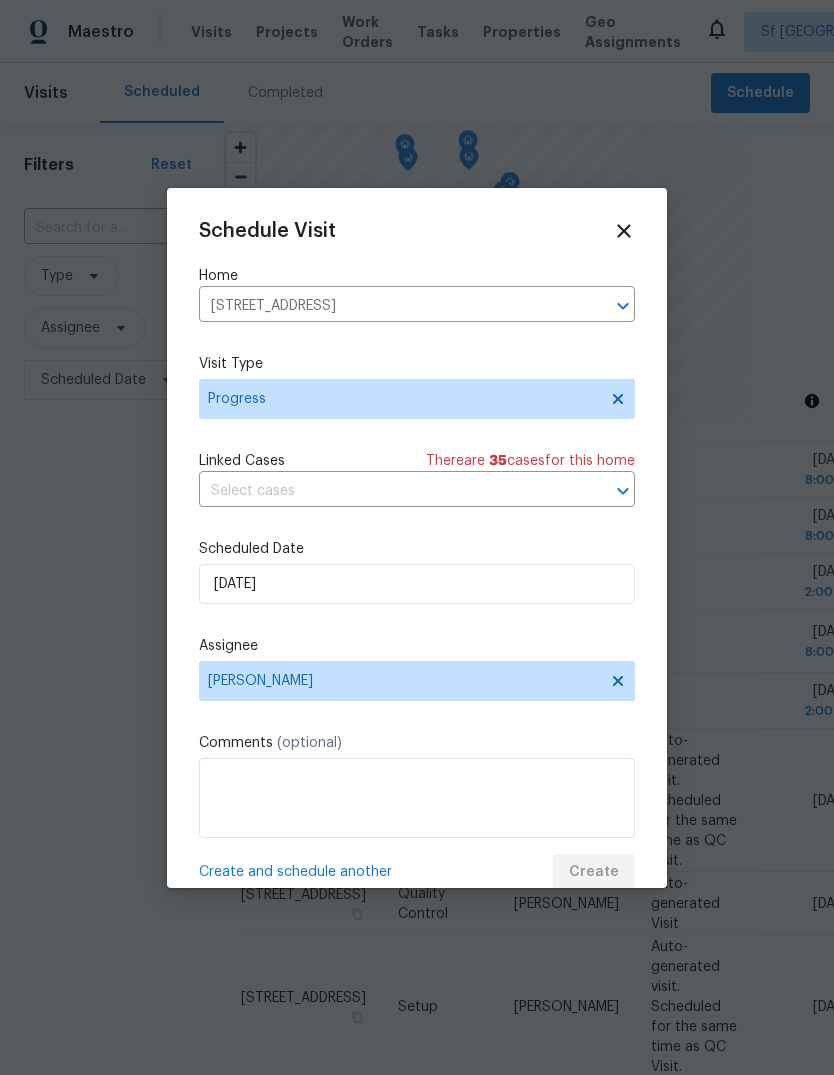 scroll, scrollTop: 0, scrollLeft: 0, axis: both 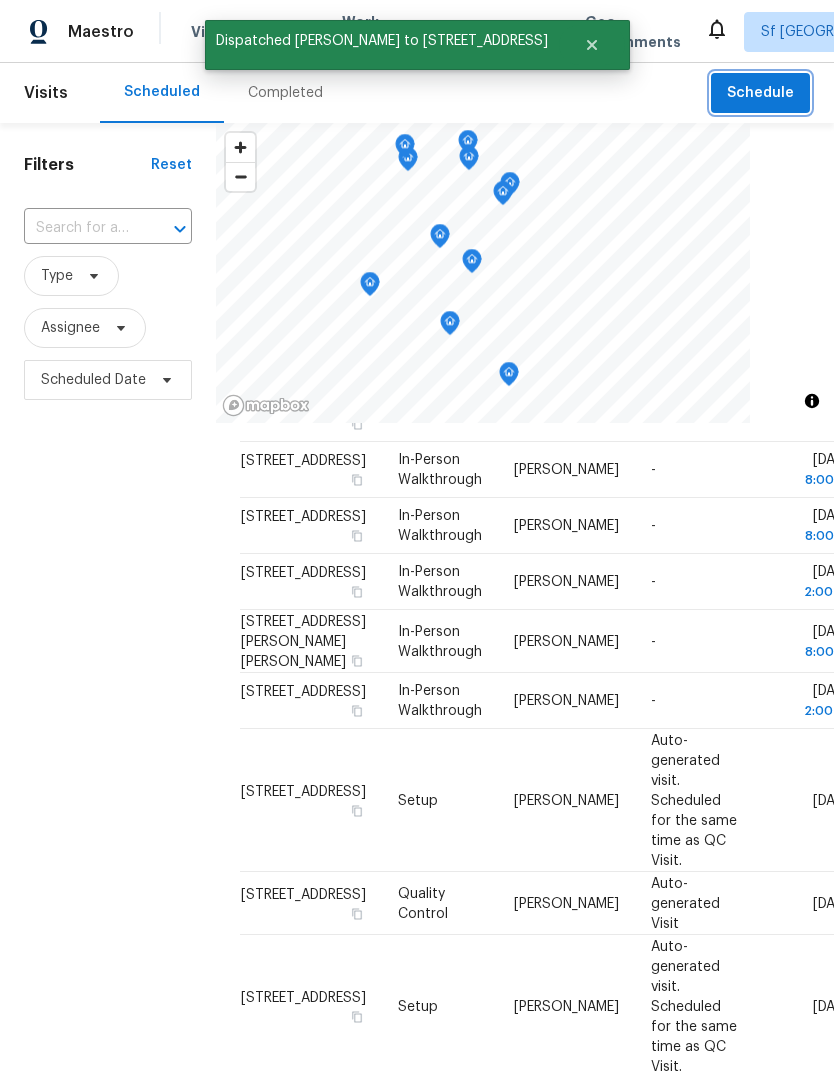 click on "Schedule" at bounding box center (760, 93) 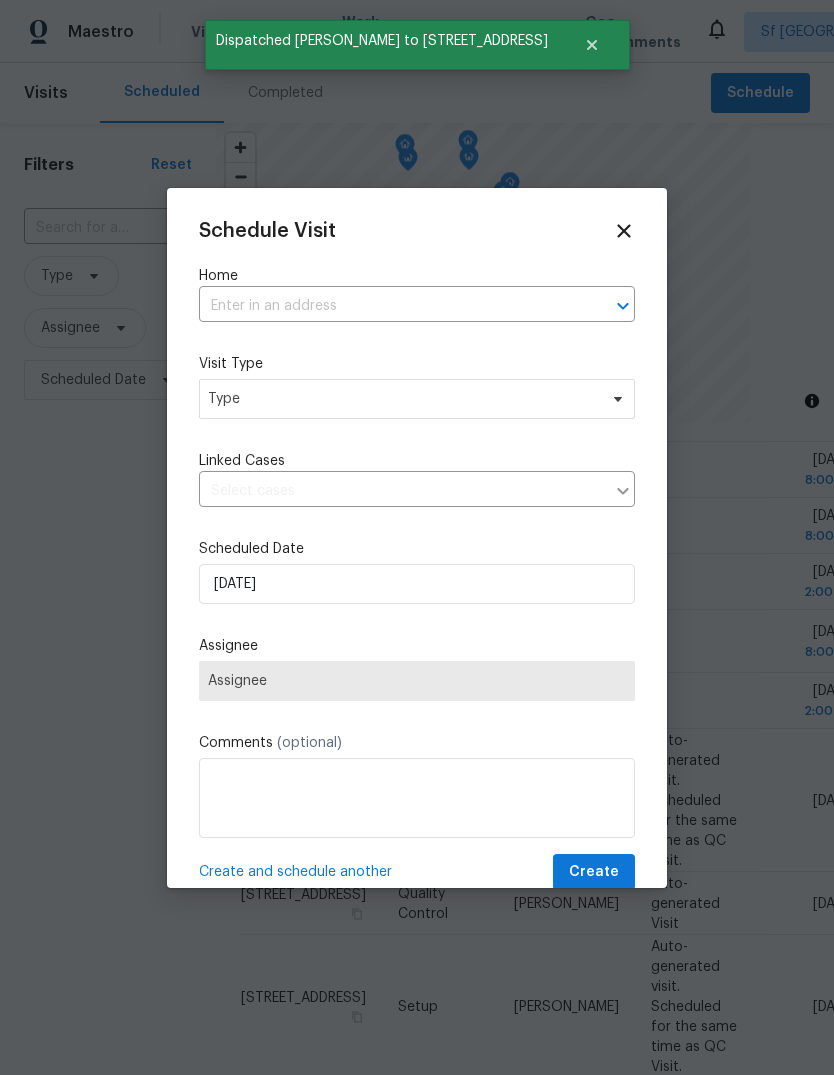 click at bounding box center [389, 306] 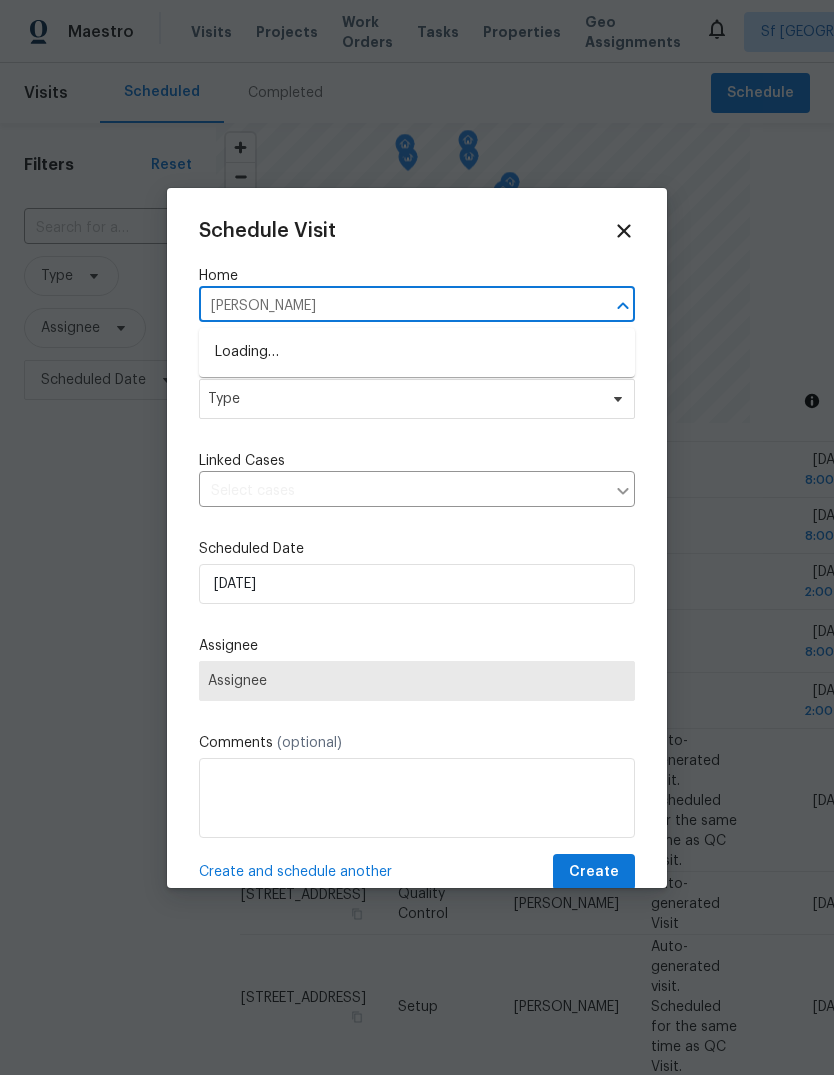 type on "[PERSON_NAME]" 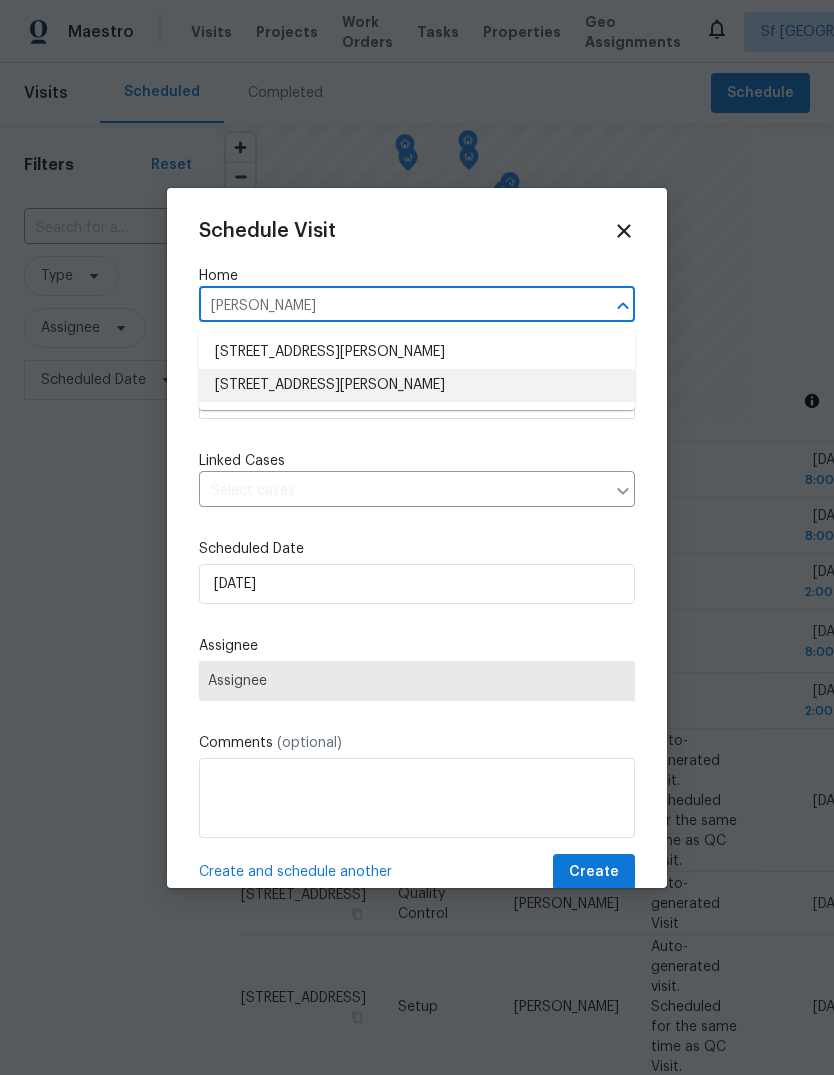 click on "[STREET_ADDRESS][PERSON_NAME]" at bounding box center (417, 385) 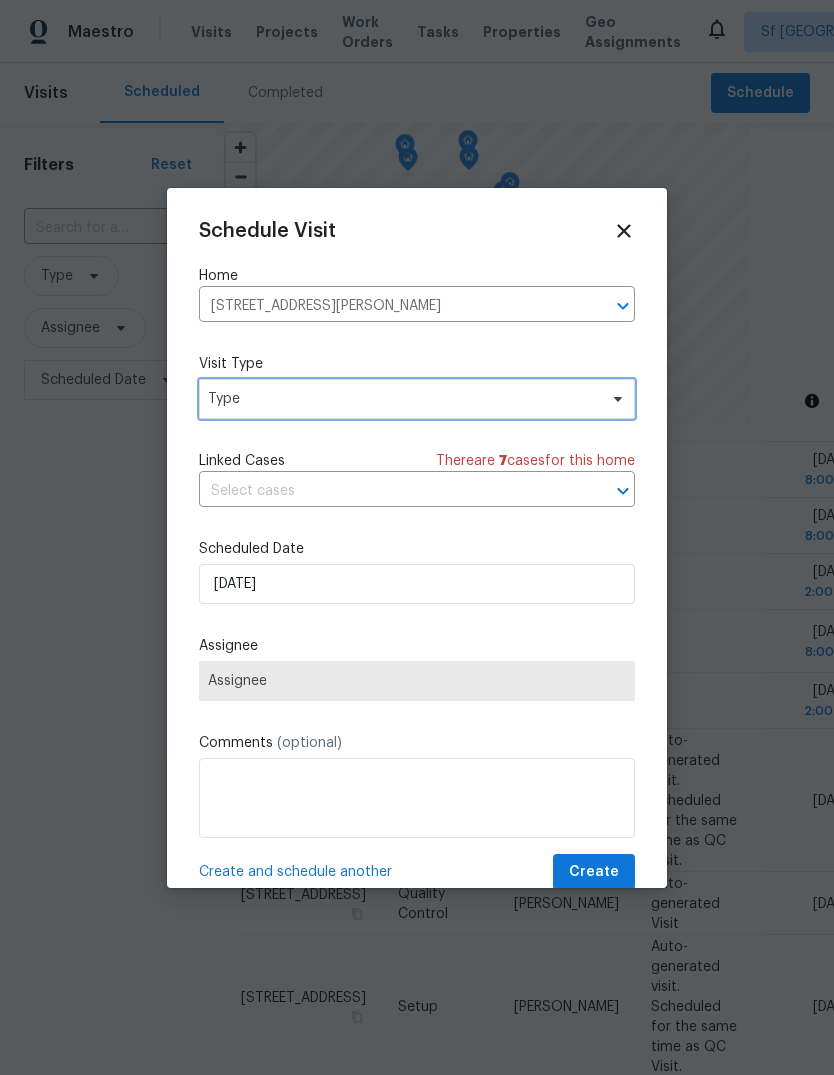 click on "Type" at bounding box center [402, 399] 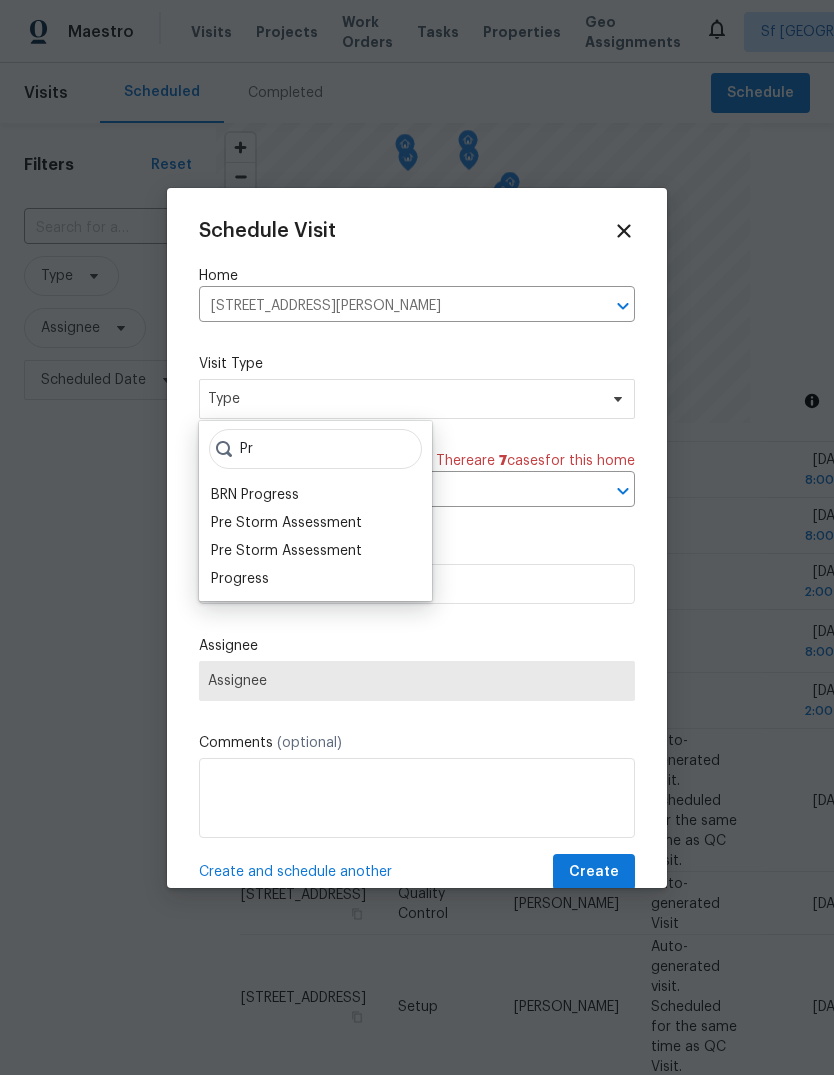 type on "Pr" 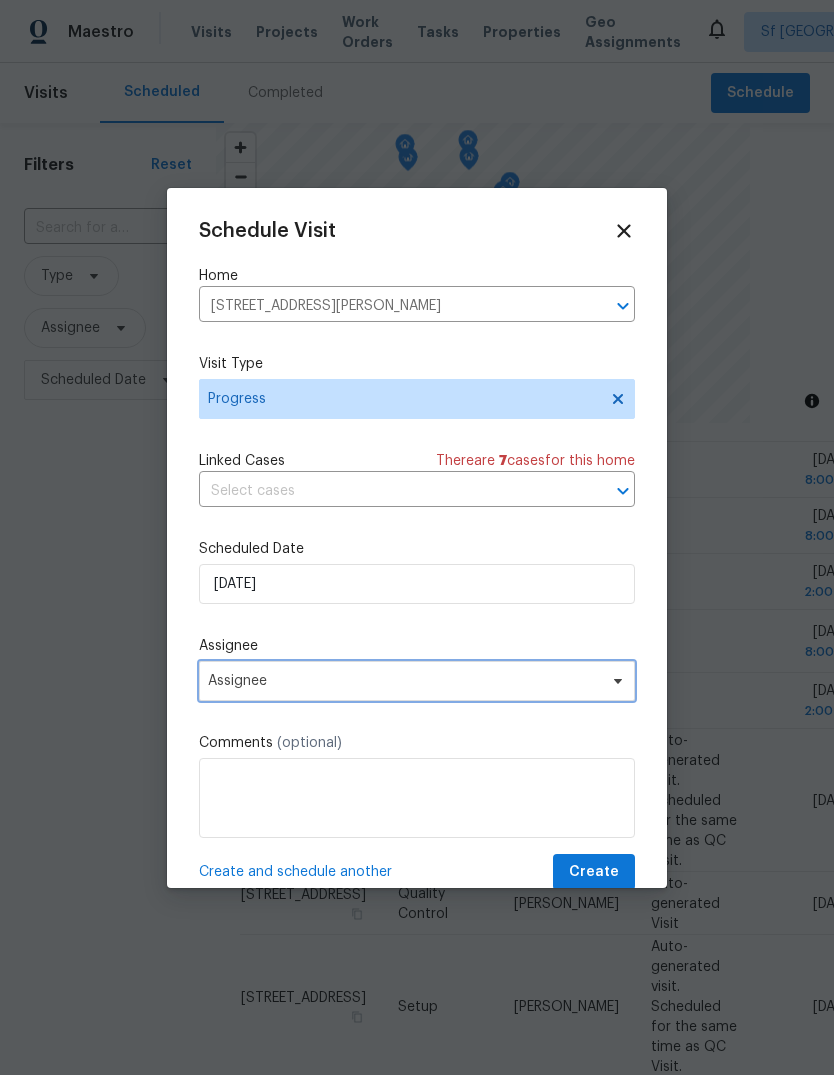 click on "Assignee" at bounding box center (417, 681) 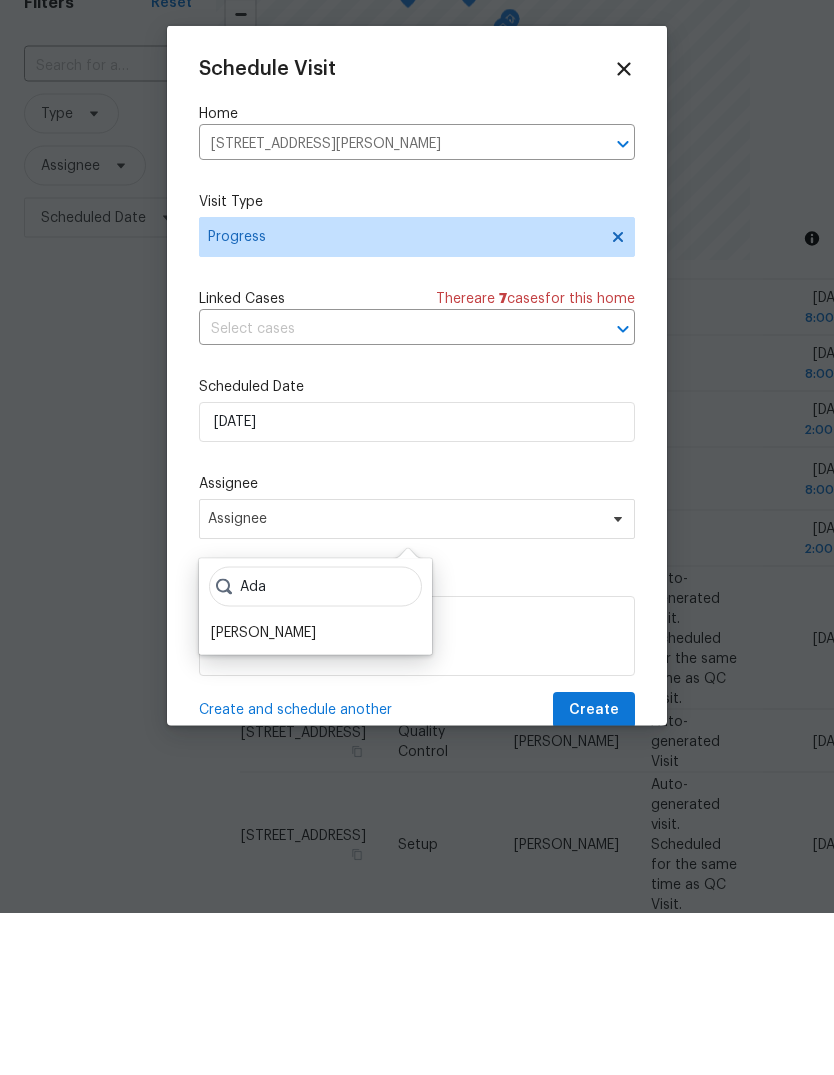 type on "Ada" 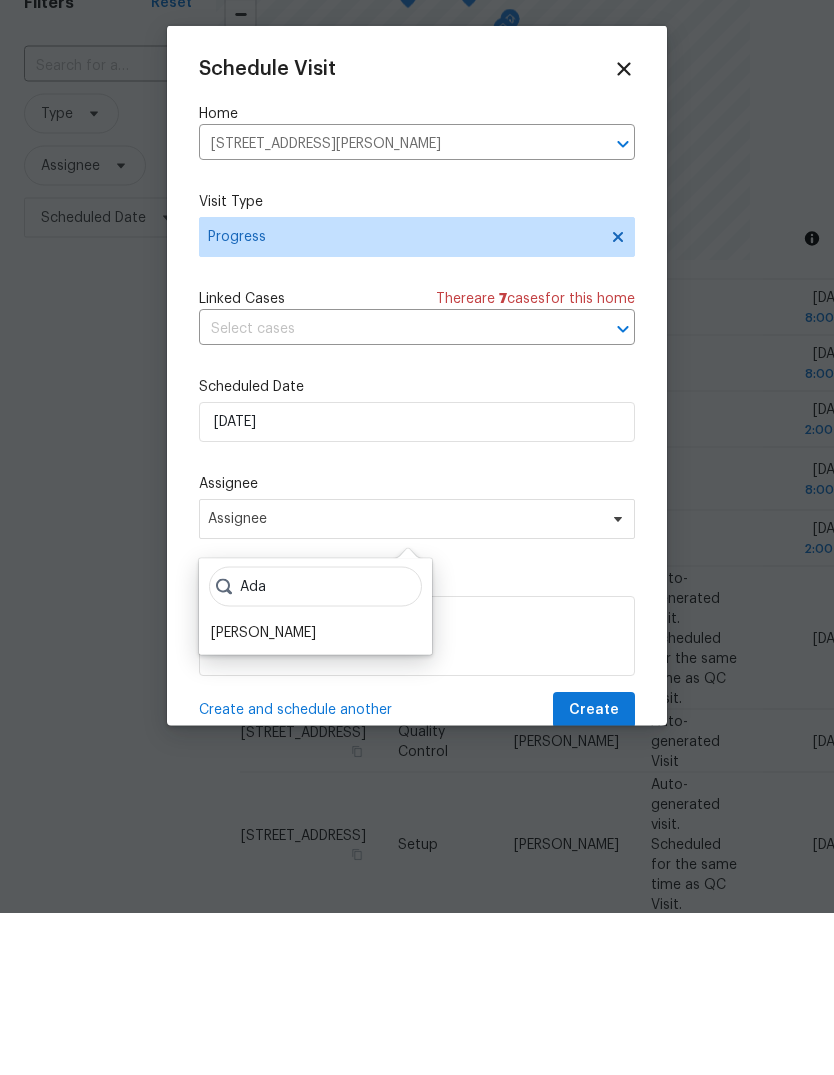 click on "[PERSON_NAME]" at bounding box center (263, 795) 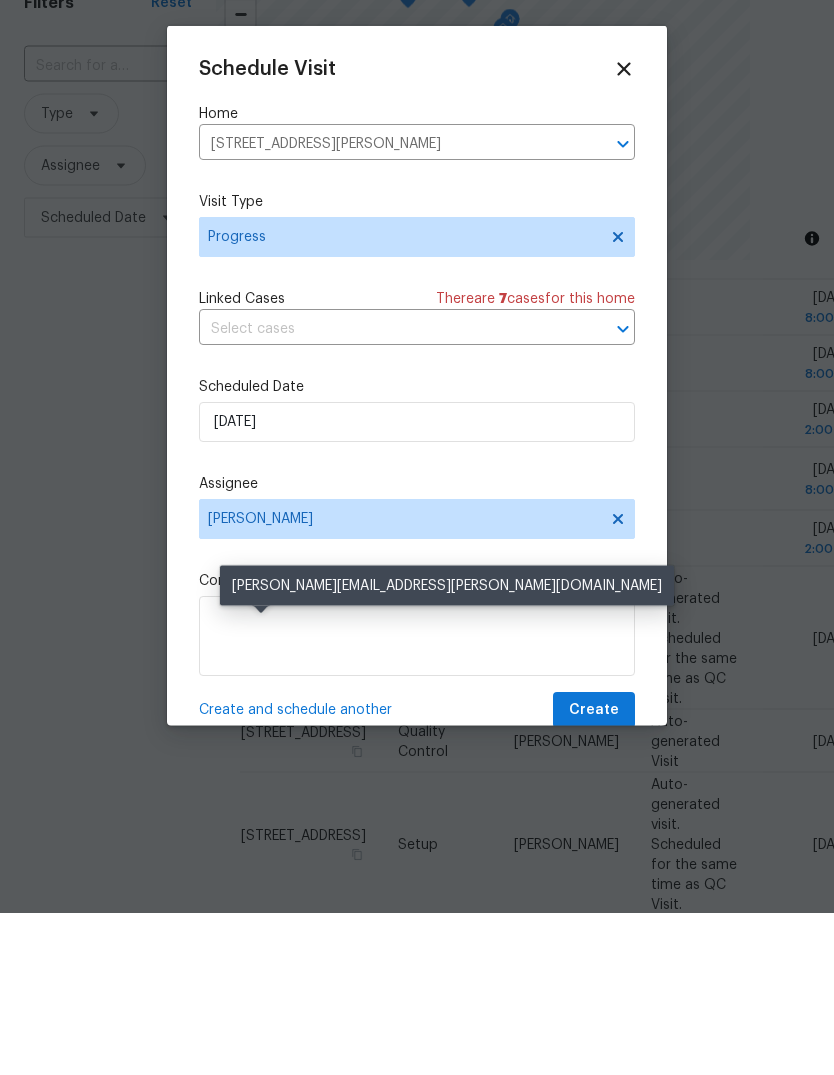 scroll, scrollTop: 75, scrollLeft: 0, axis: vertical 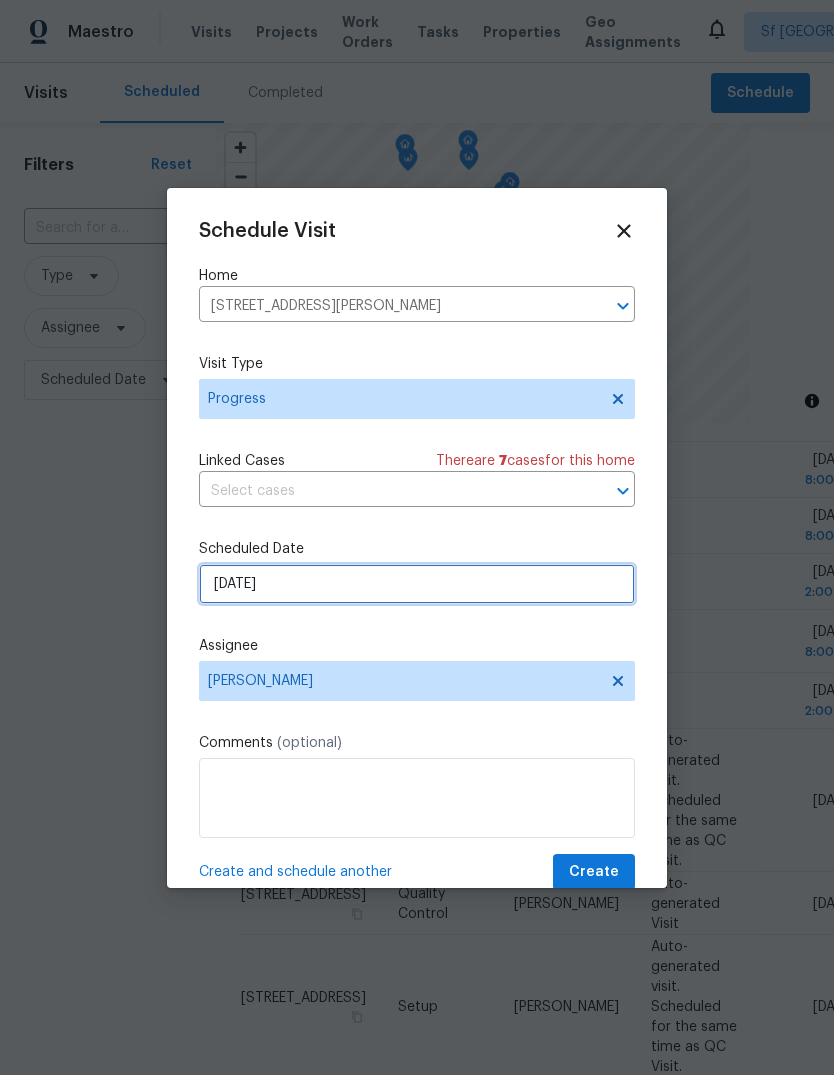 click on "[DATE]" at bounding box center (417, 584) 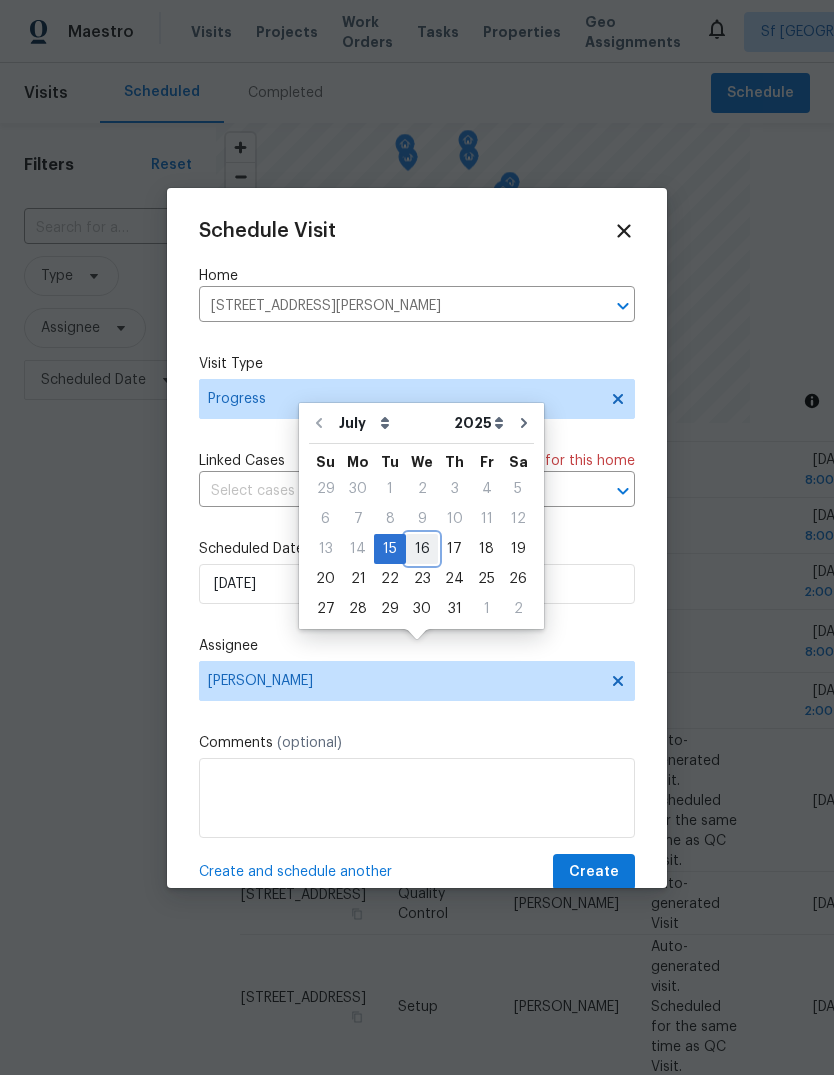 click on "16" at bounding box center [422, 549] 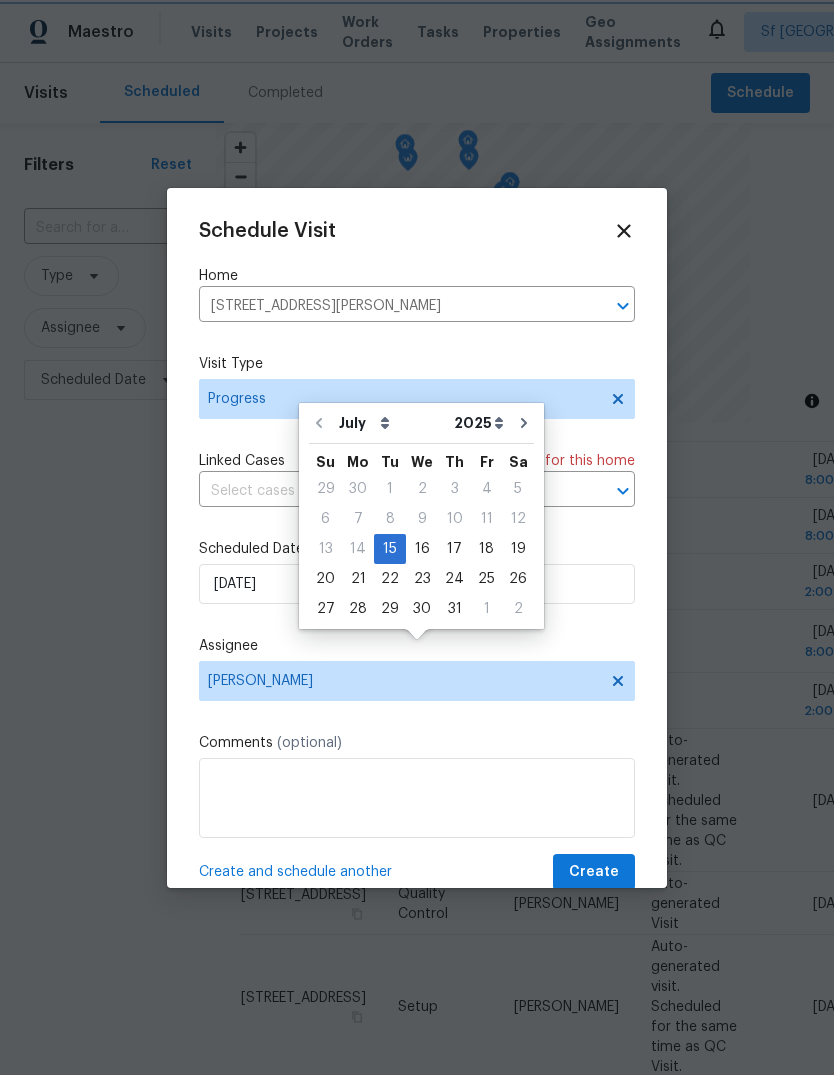 type on "[DATE]" 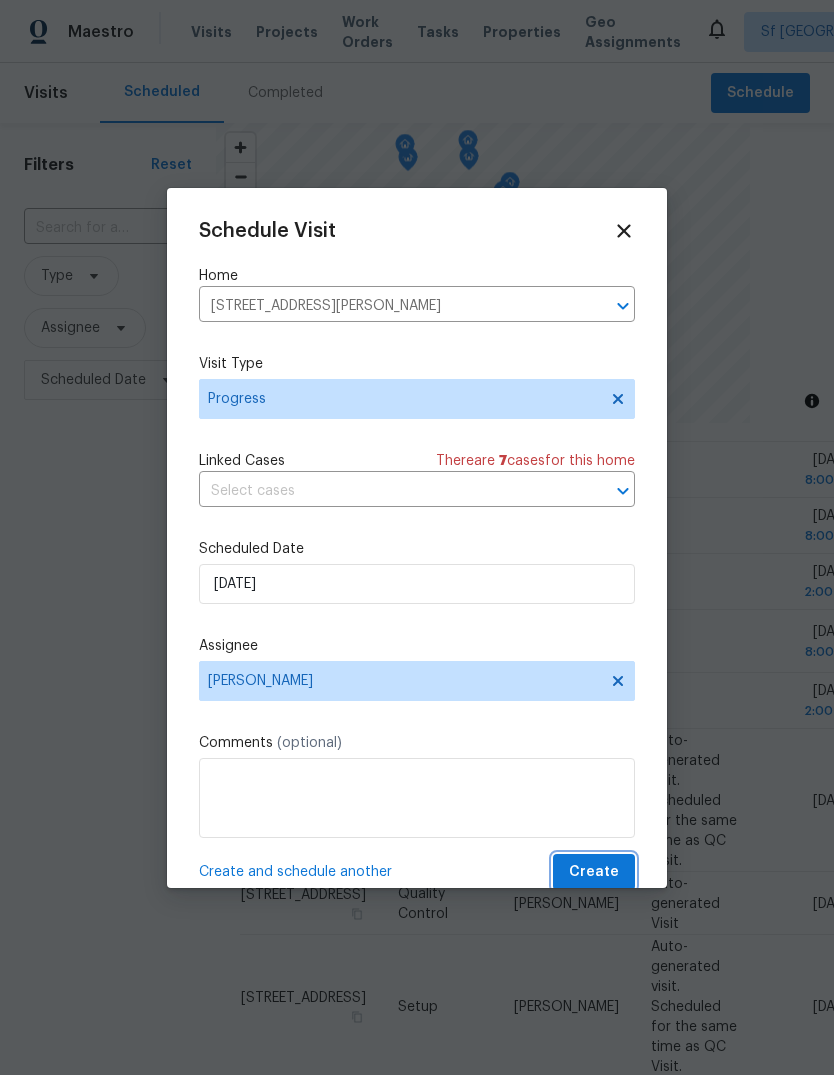 click on "Create" at bounding box center [594, 872] 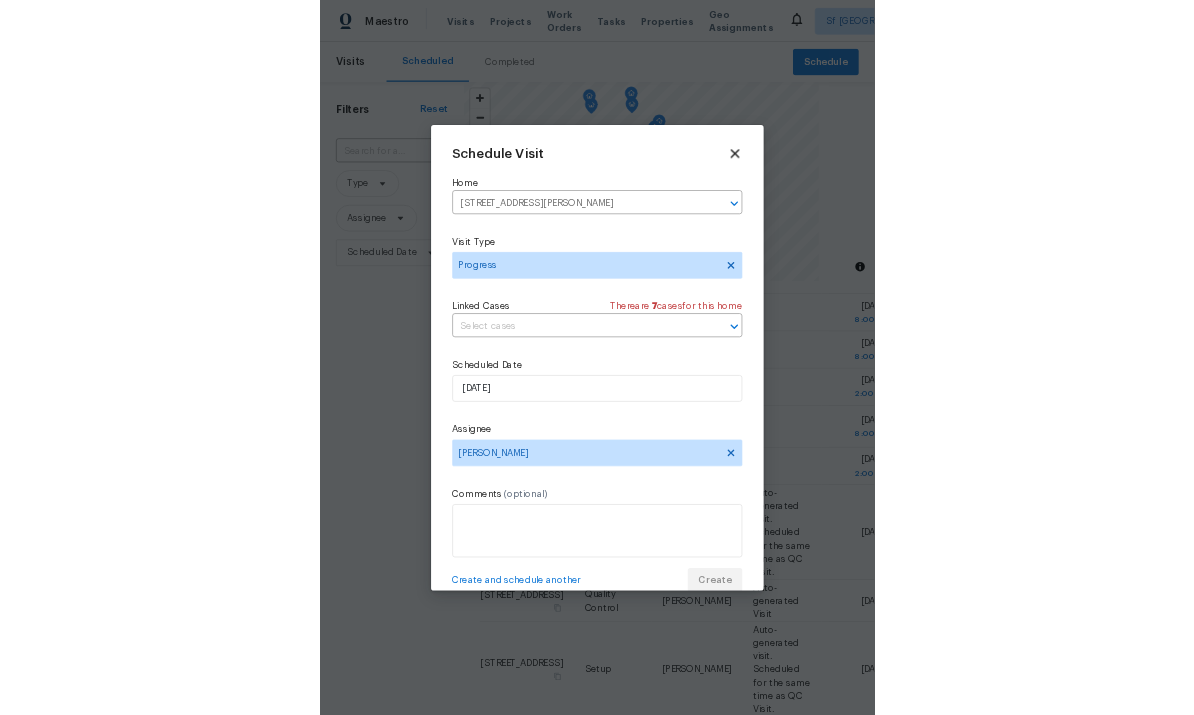 scroll, scrollTop: 0, scrollLeft: 0, axis: both 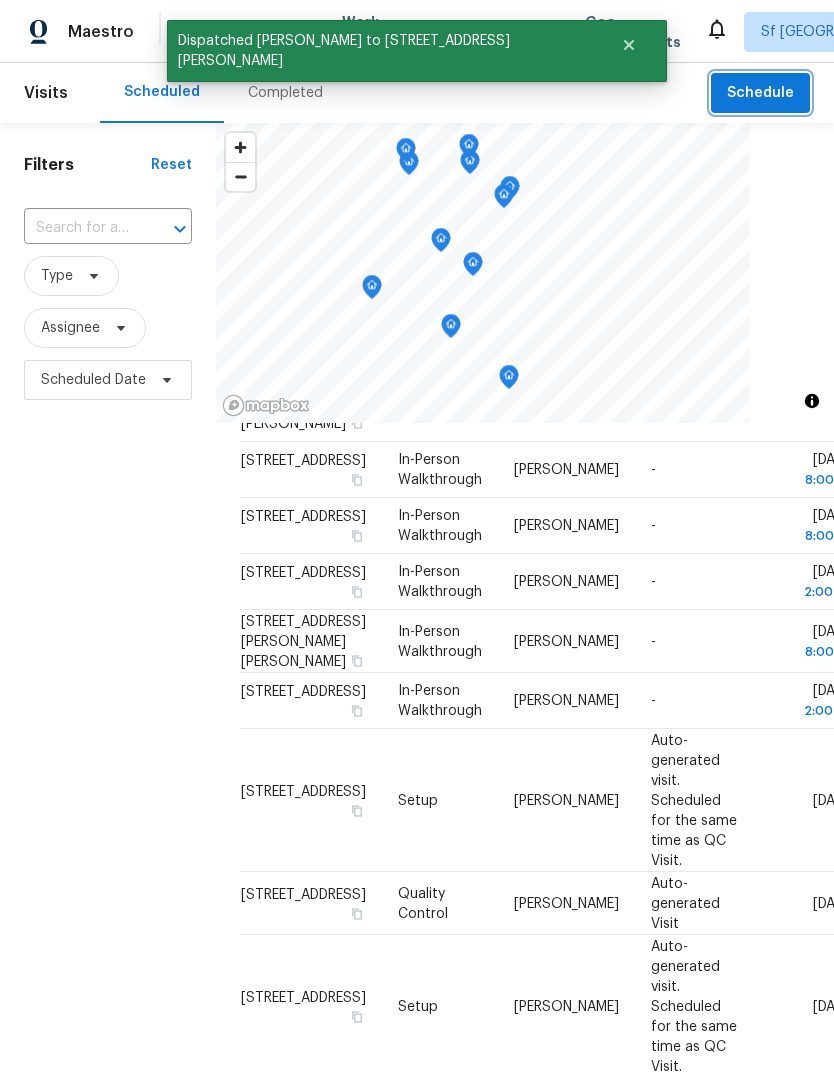 click on "Schedule" at bounding box center [760, 93] 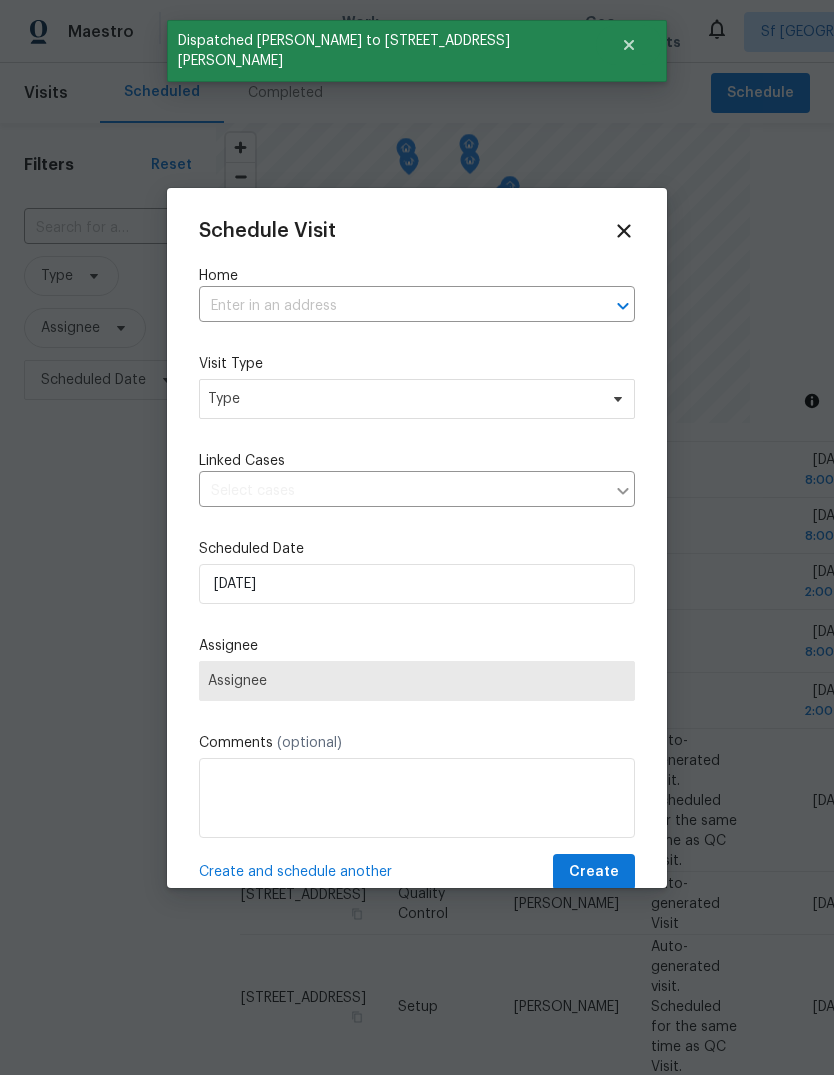 click at bounding box center (389, 306) 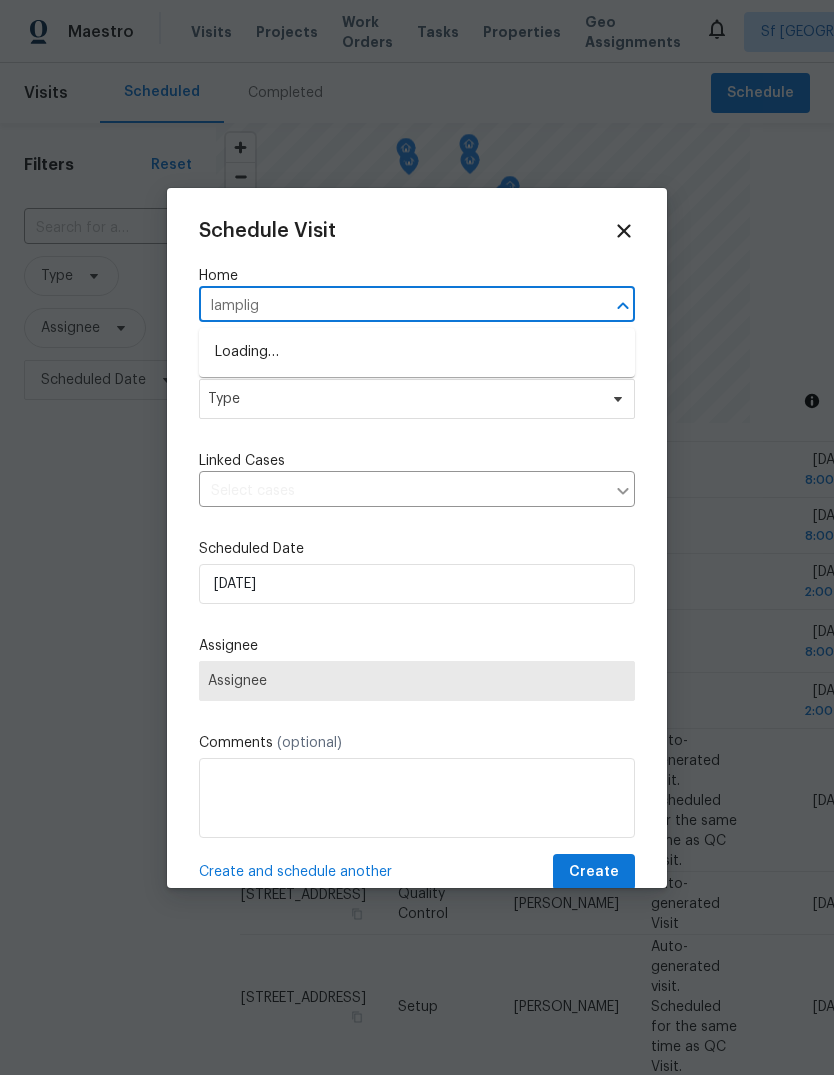 type on "lampligh" 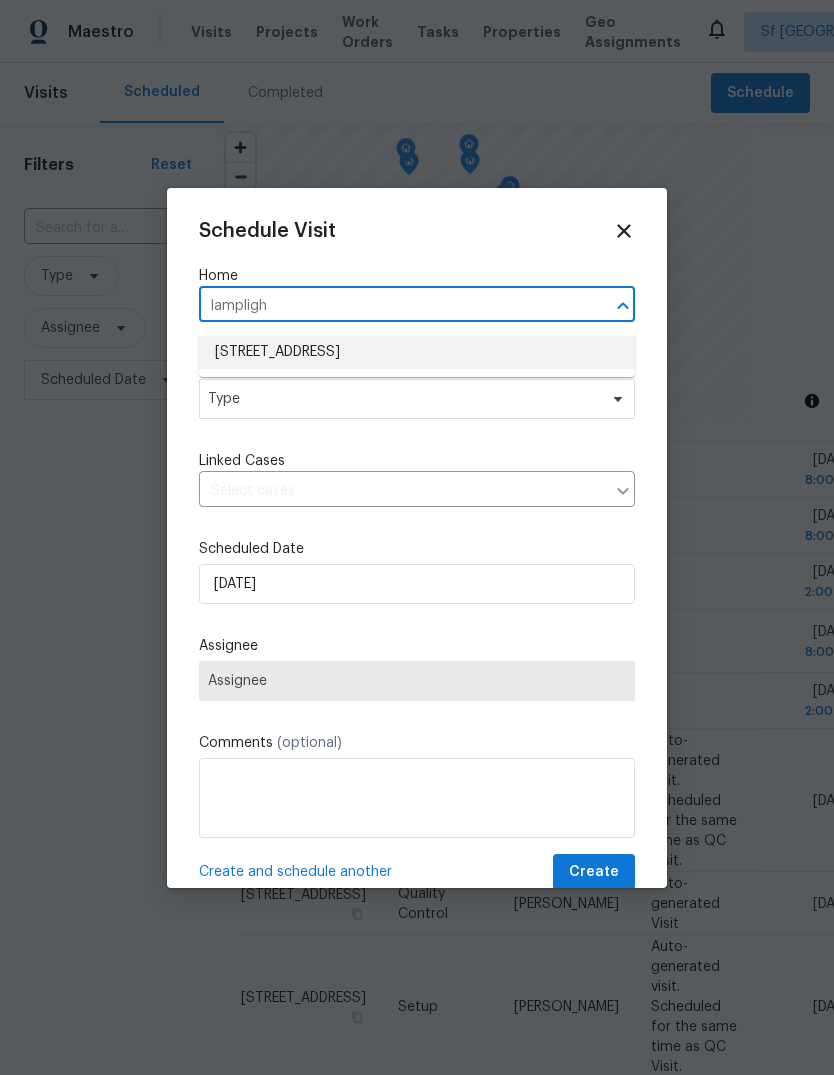 click on "[STREET_ADDRESS]" at bounding box center [417, 352] 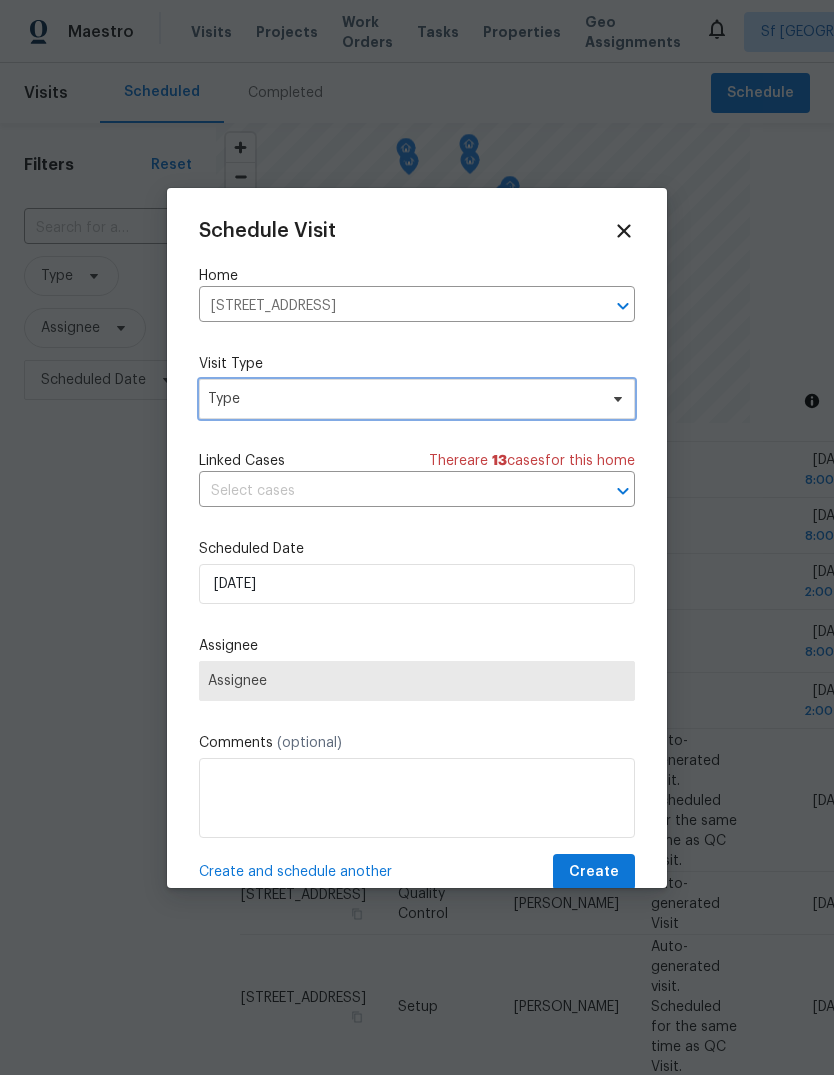 click on "Type" at bounding box center (402, 399) 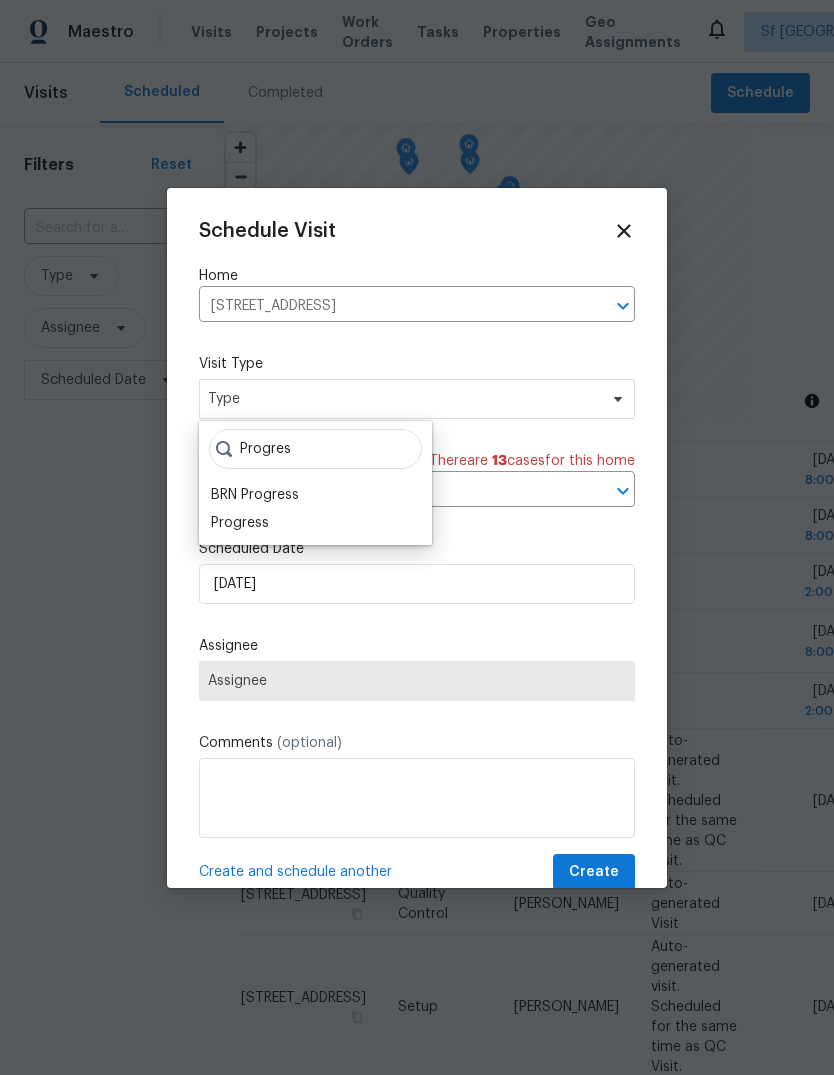 type on "Progres" 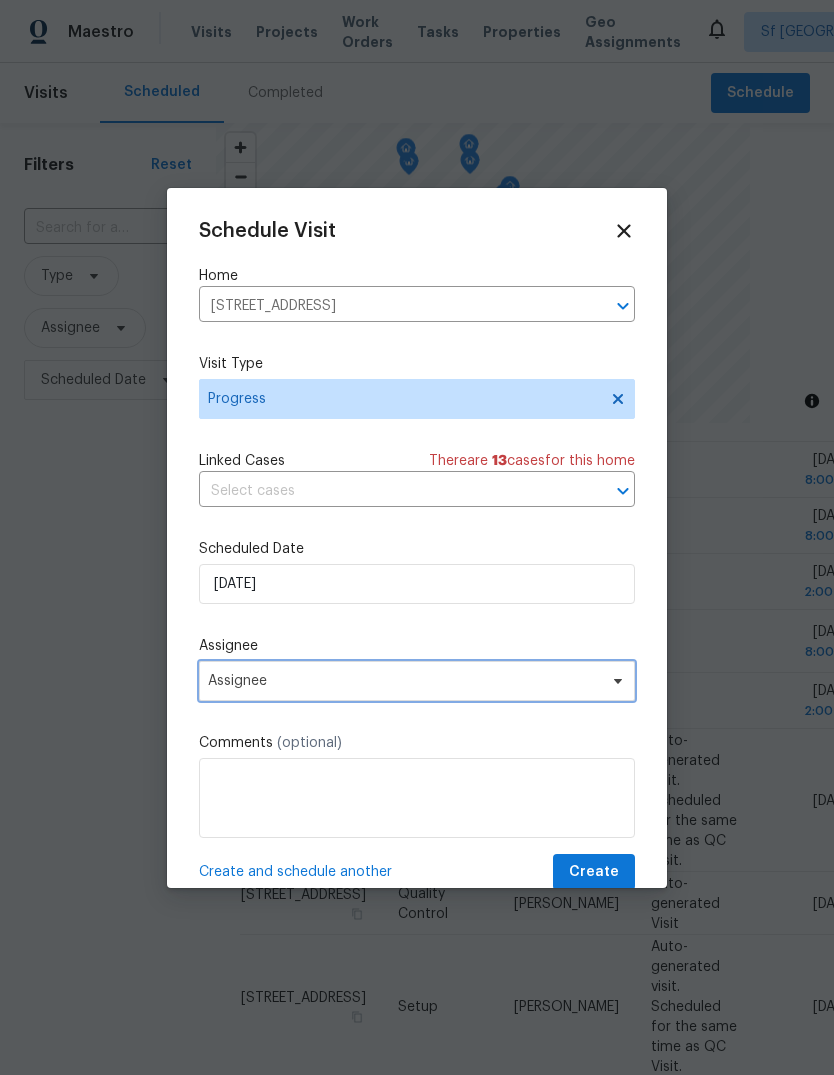 click on "Assignee" at bounding box center [404, 681] 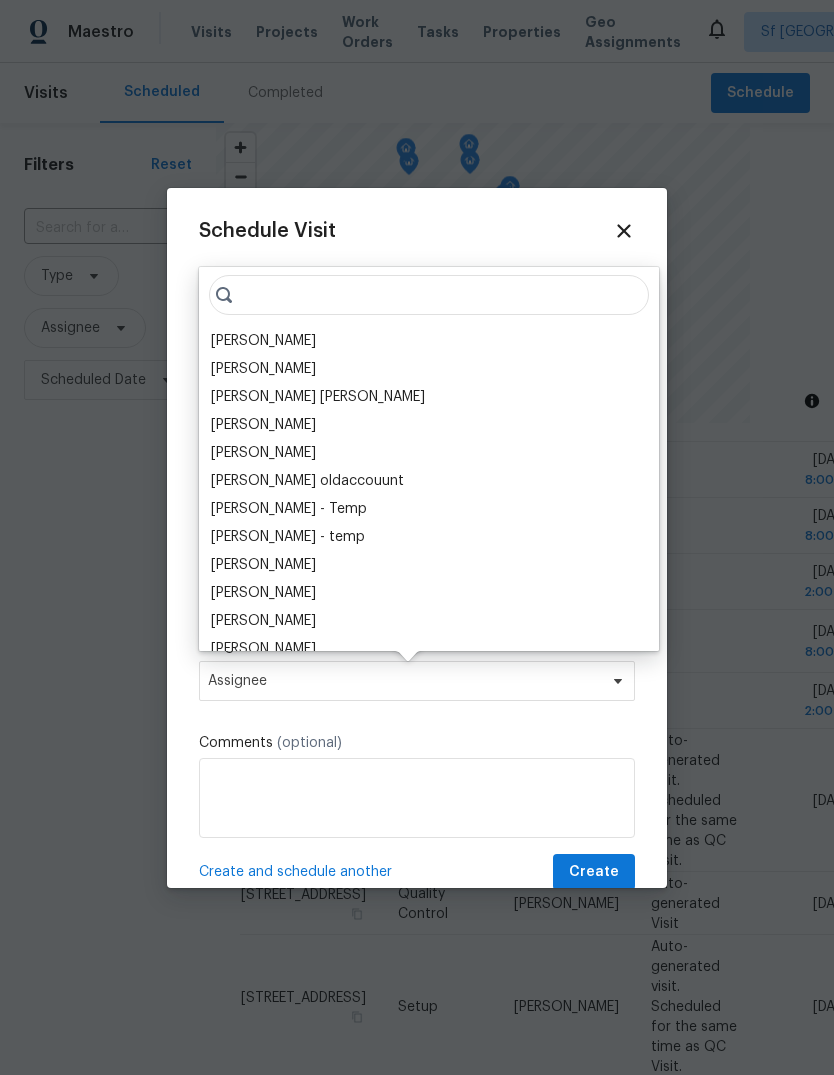click on "[PERSON_NAME]" at bounding box center [263, 341] 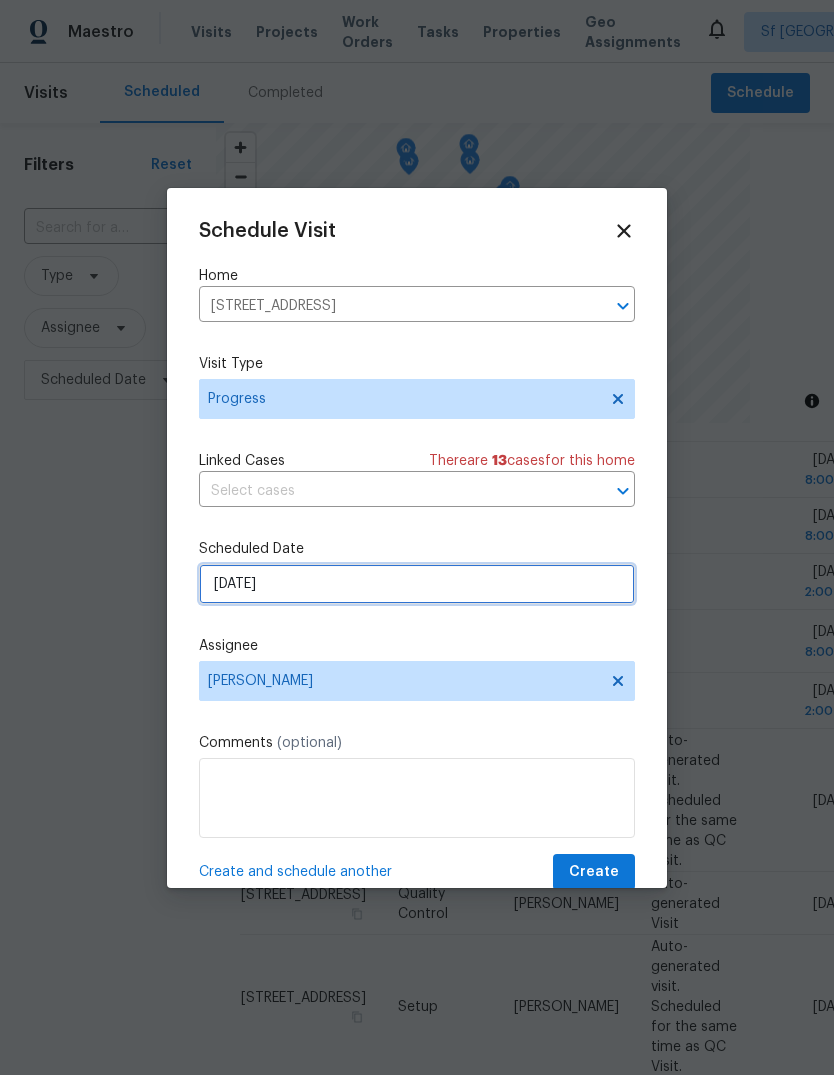 click on "[DATE]" at bounding box center [417, 584] 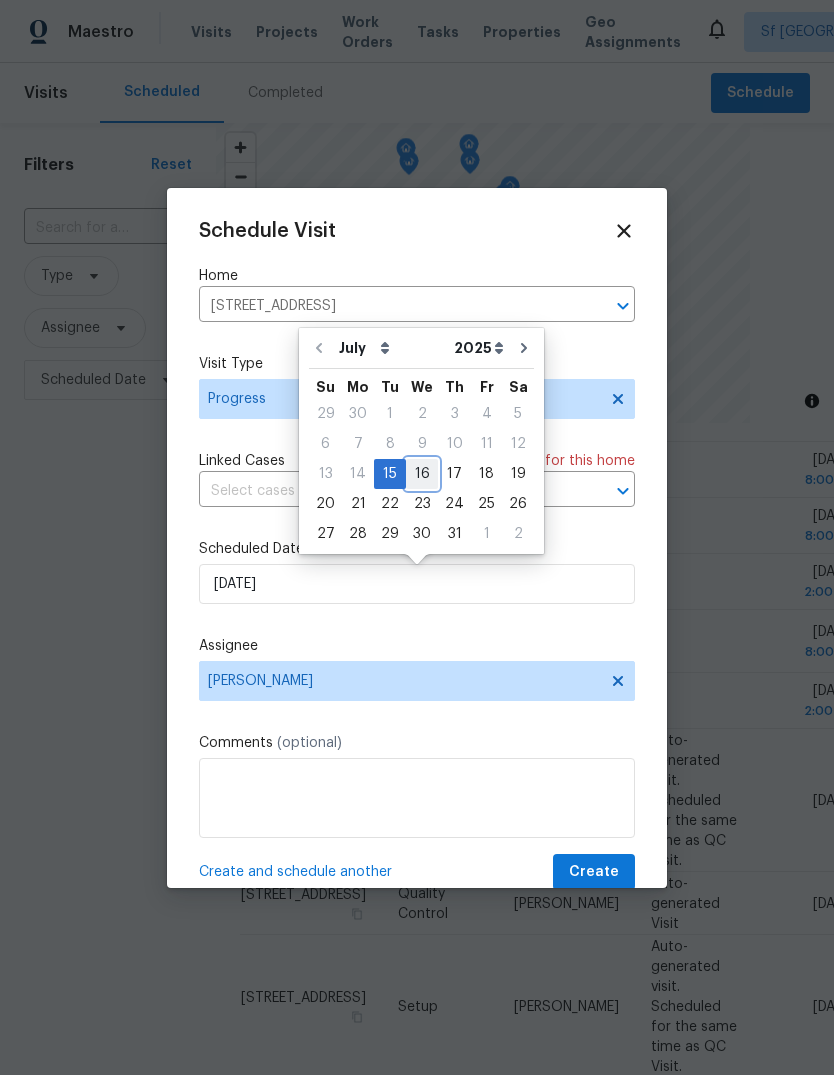 click on "16" at bounding box center [422, 474] 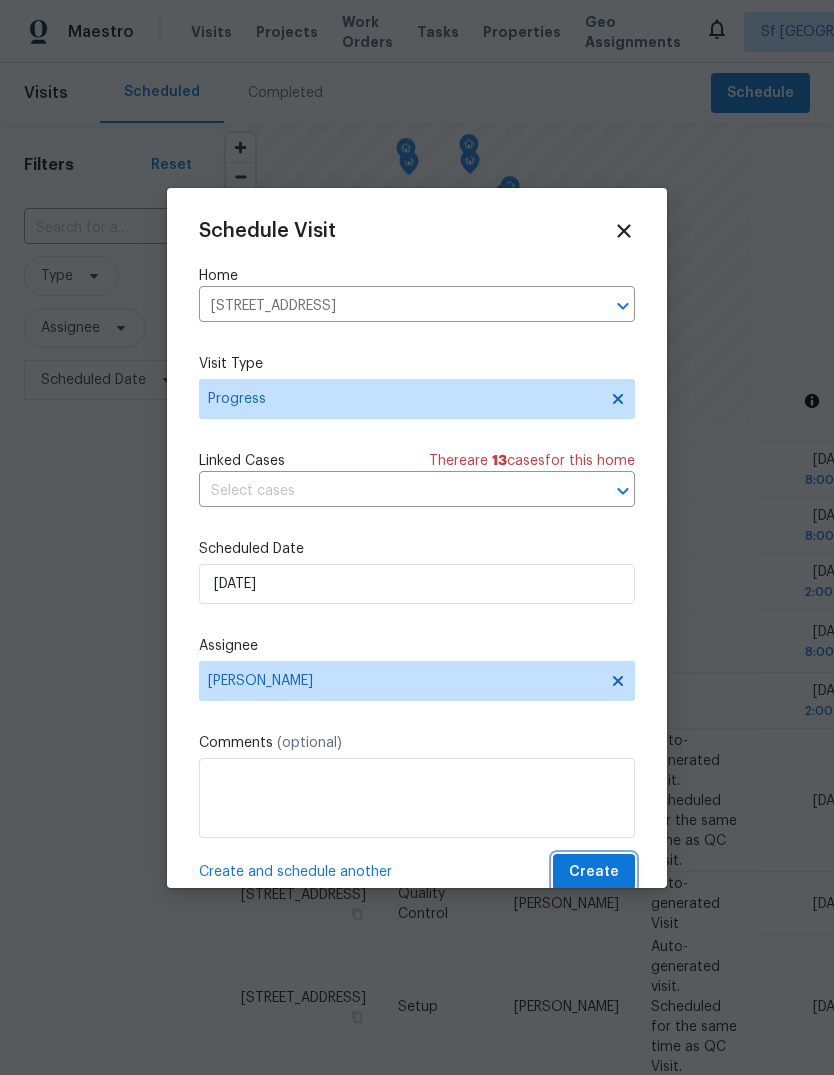 click on "Create" at bounding box center (594, 872) 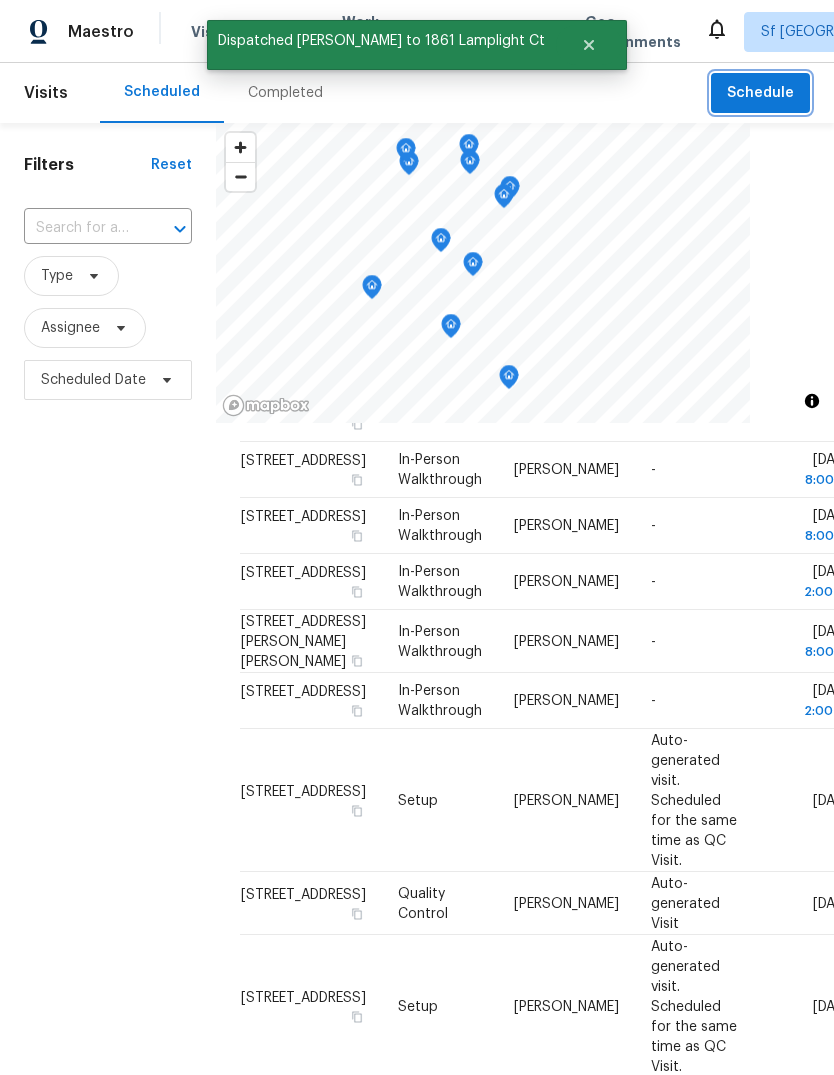 click on "Schedule" at bounding box center (760, 93) 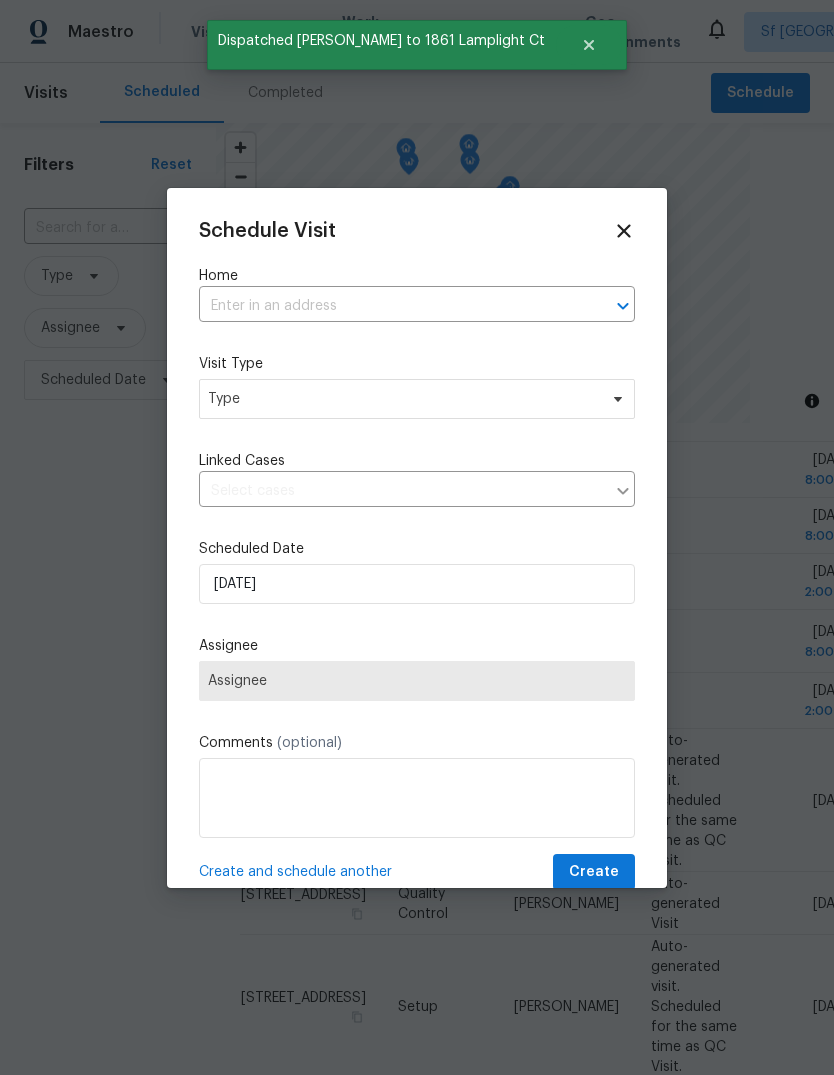 click at bounding box center [389, 306] 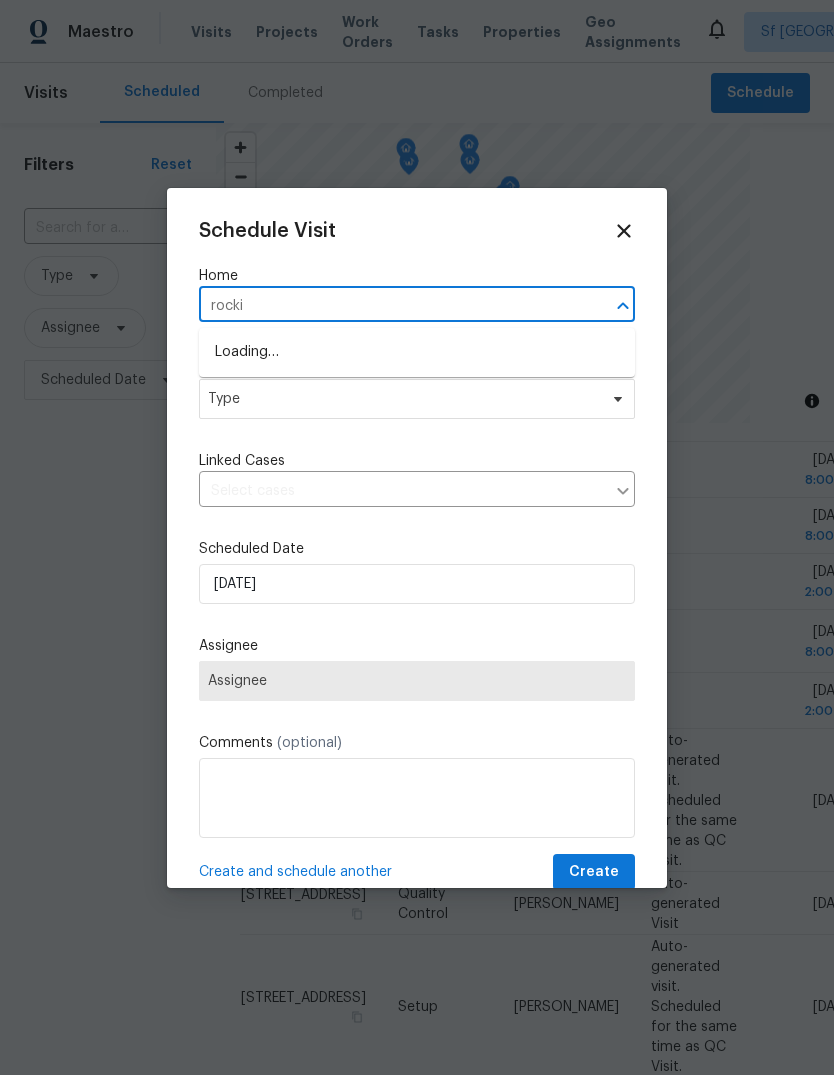 type on "rockin" 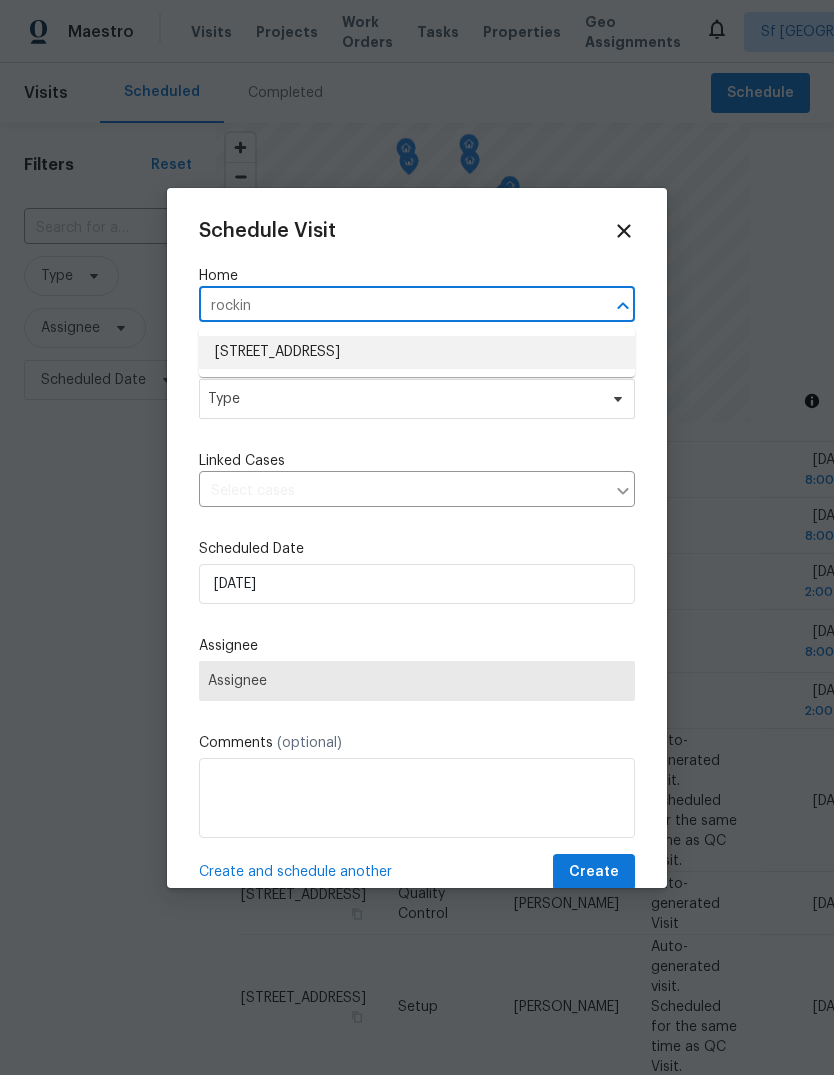 click on "[STREET_ADDRESS]" at bounding box center (417, 352) 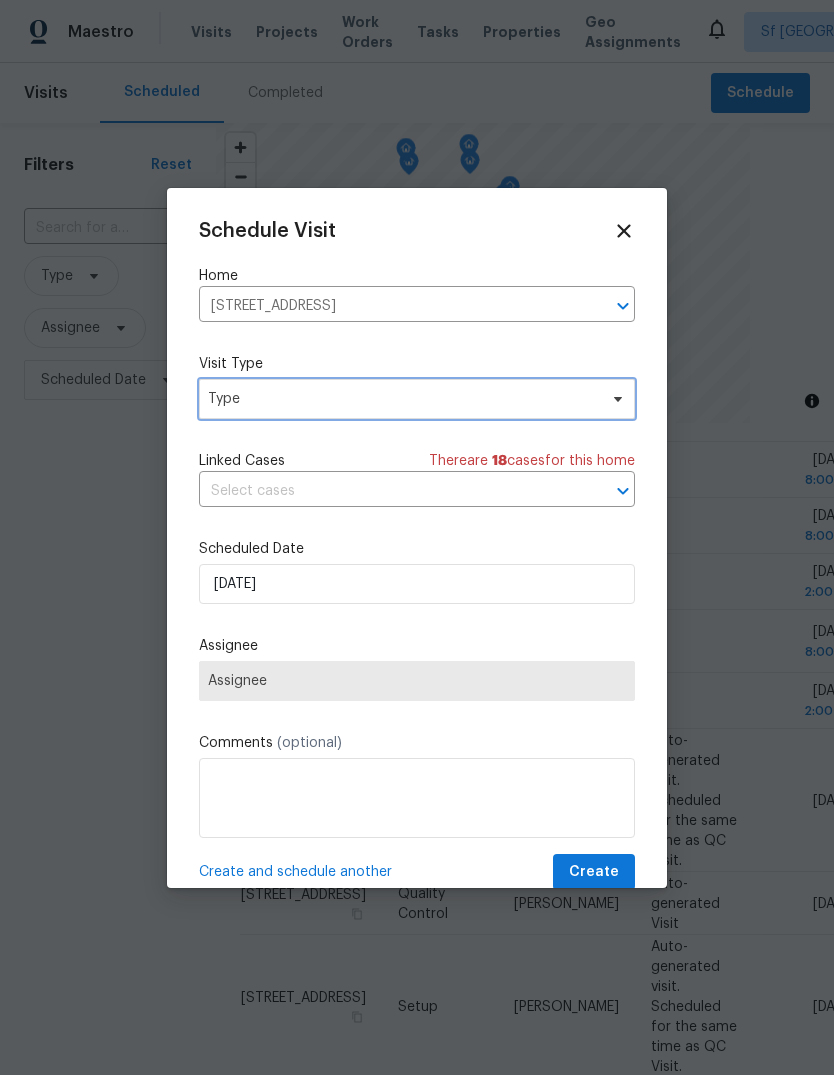 click on "Type" at bounding box center [402, 399] 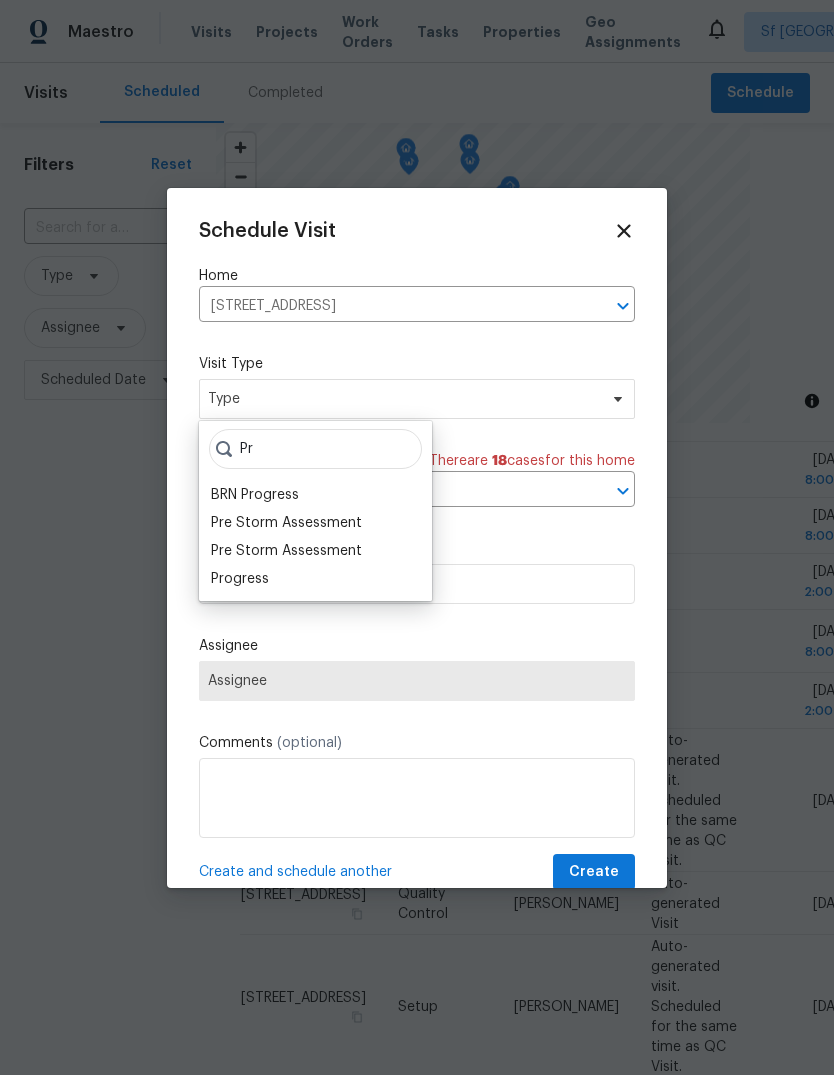 type on "Pr" 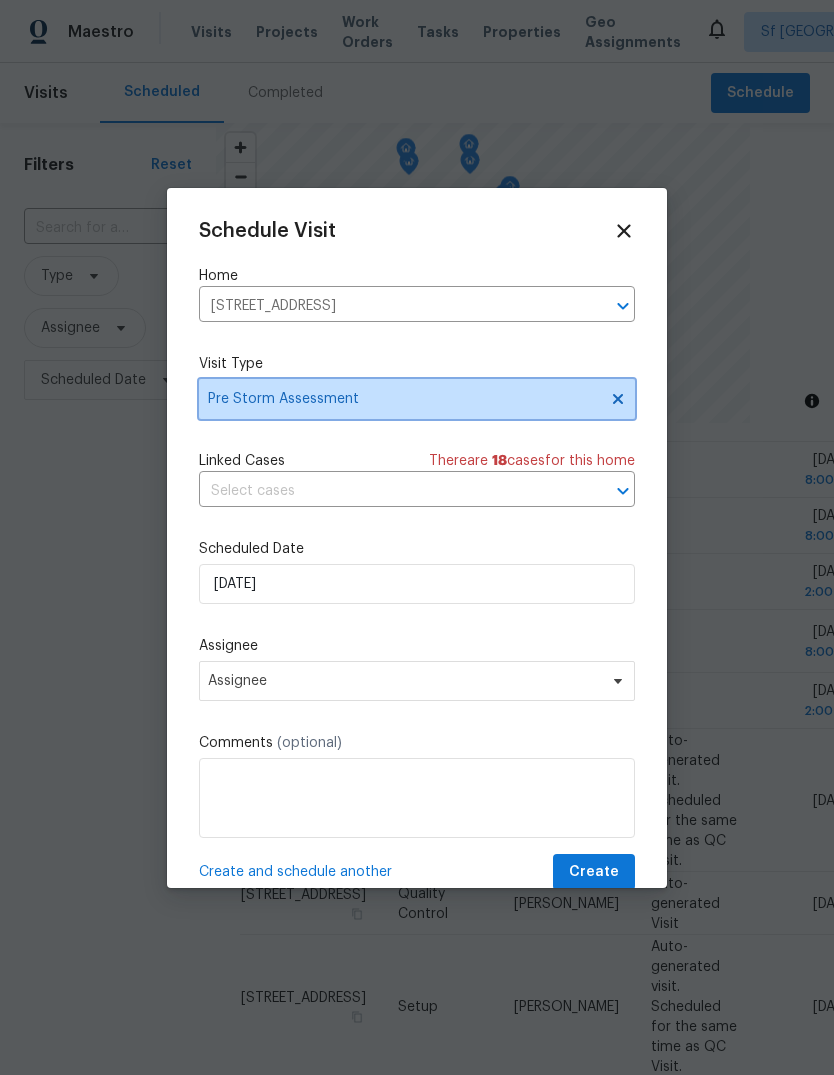 click on "Pre Storm Assessment" at bounding box center (402, 399) 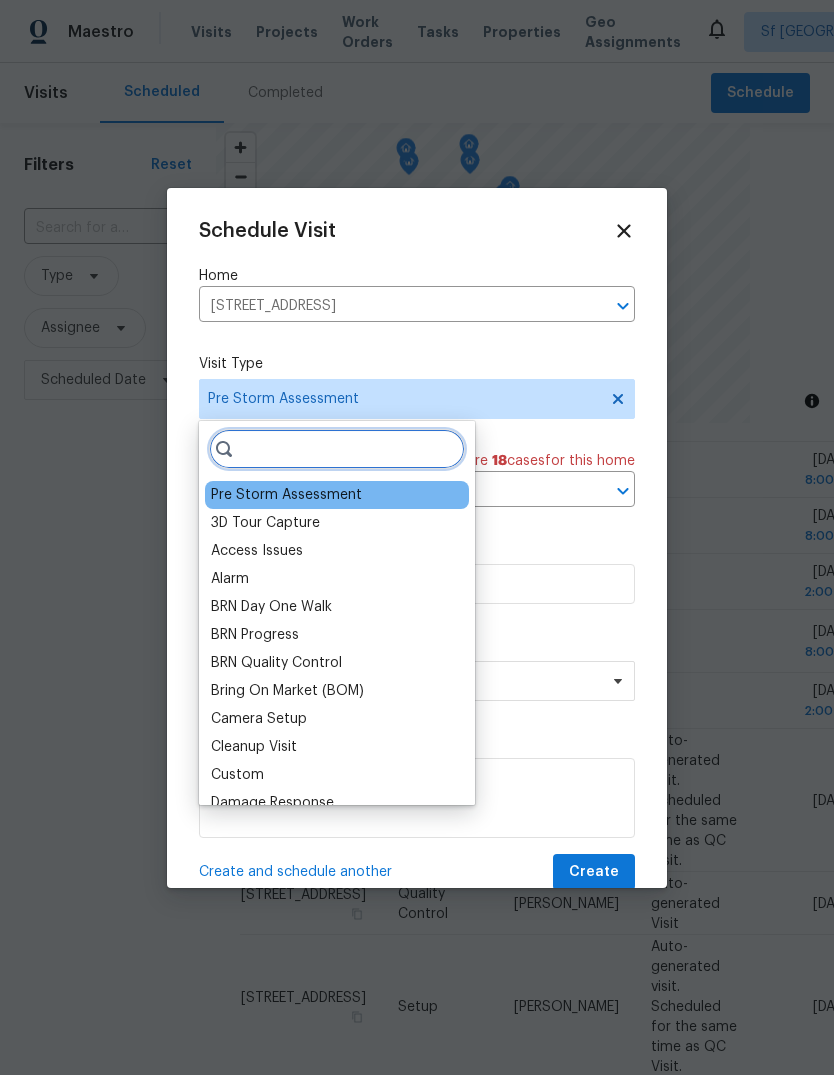 click at bounding box center (337, 449) 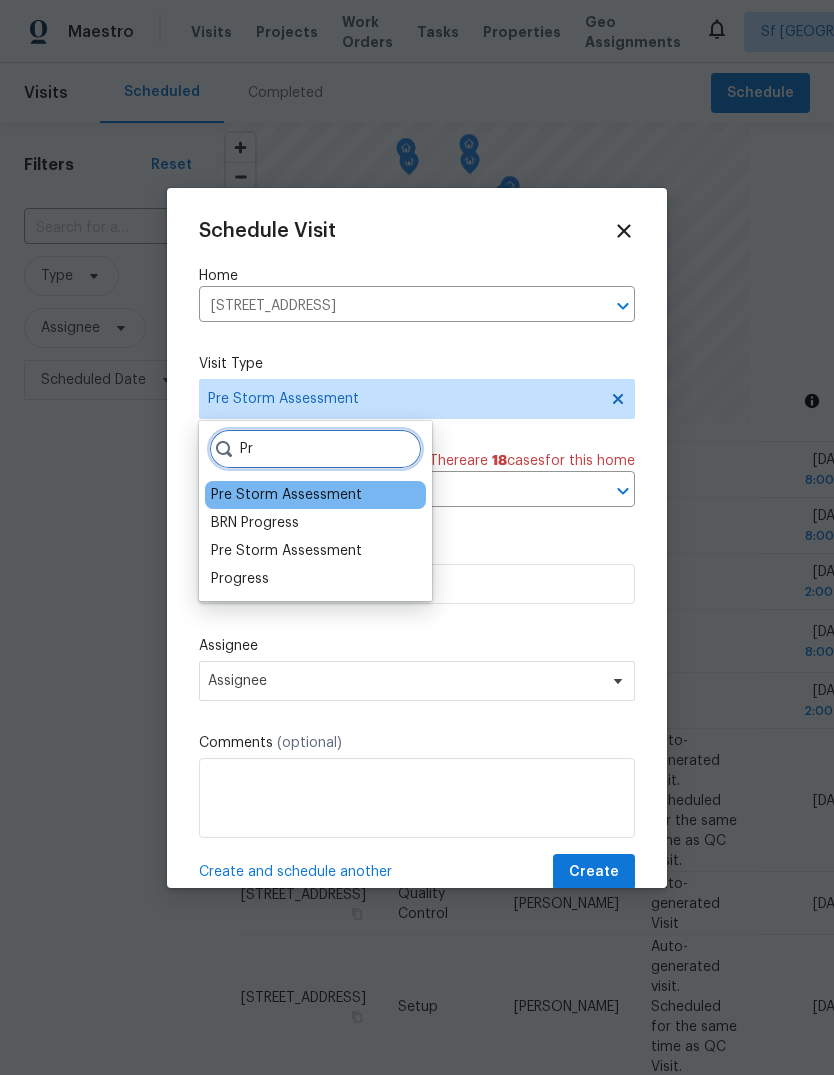 type on "Pr" 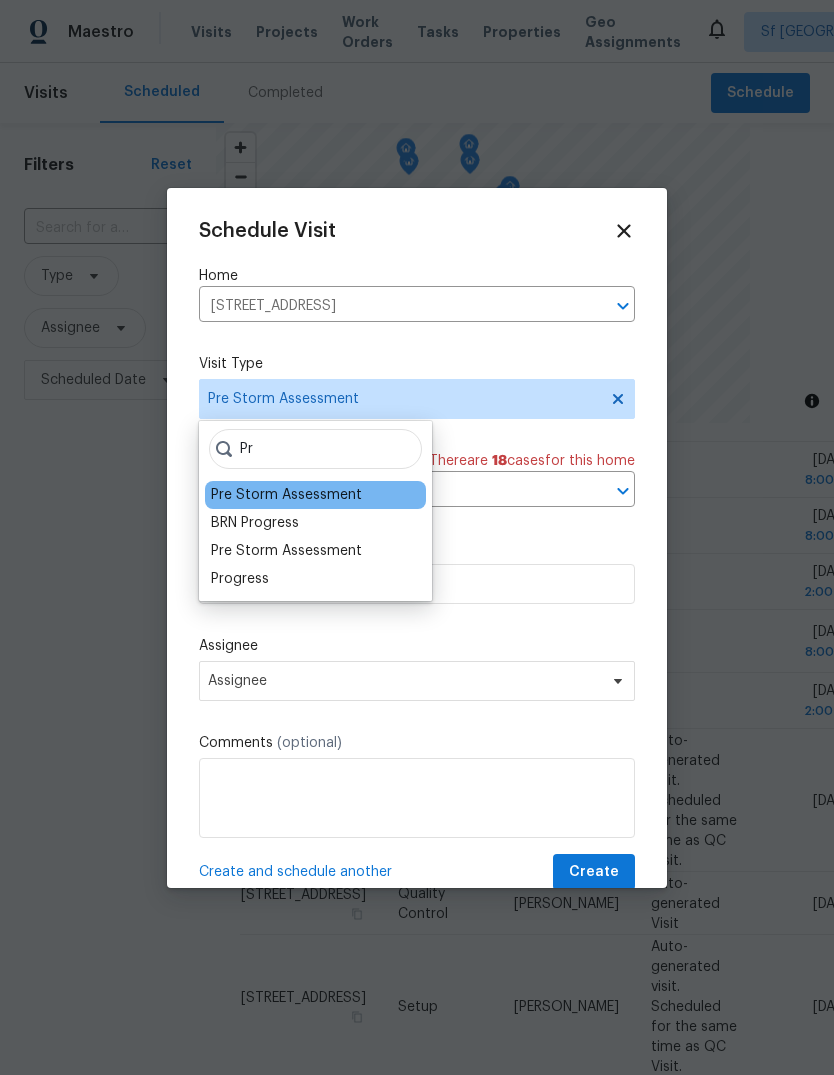 click on "Progress" at bounding box center (240, 579) 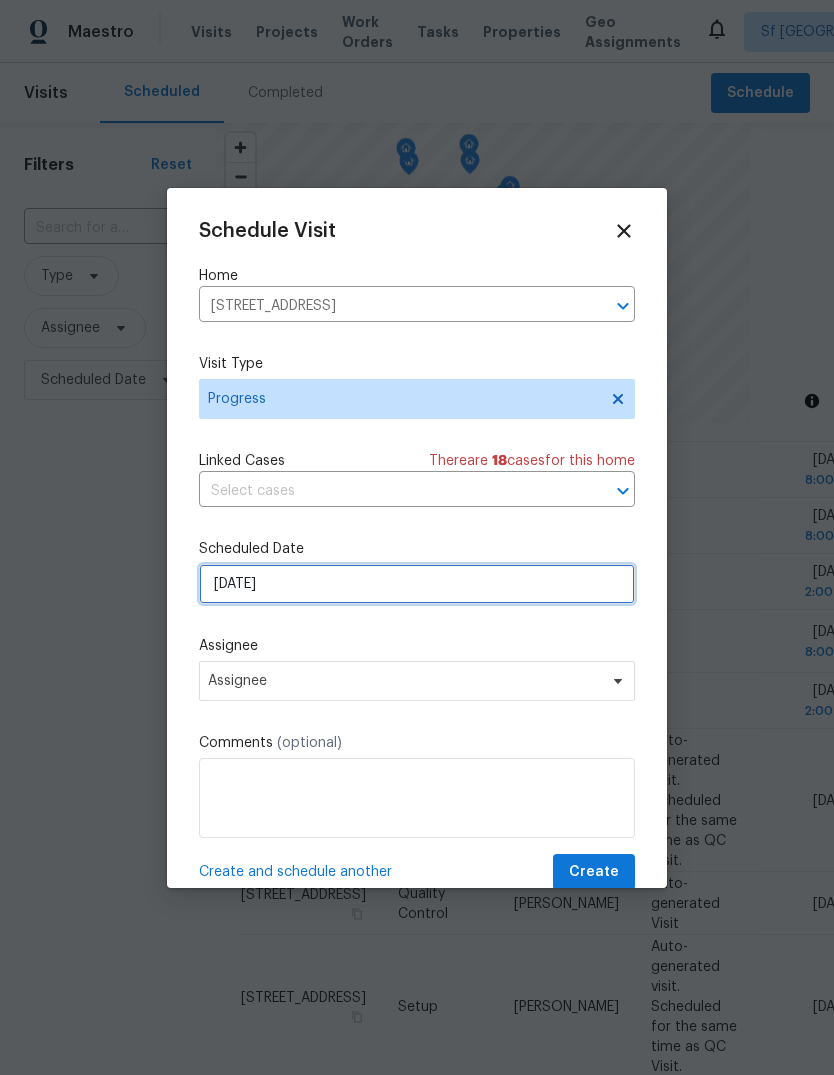 click on "[DATE]" at bounding box center (417, 584) 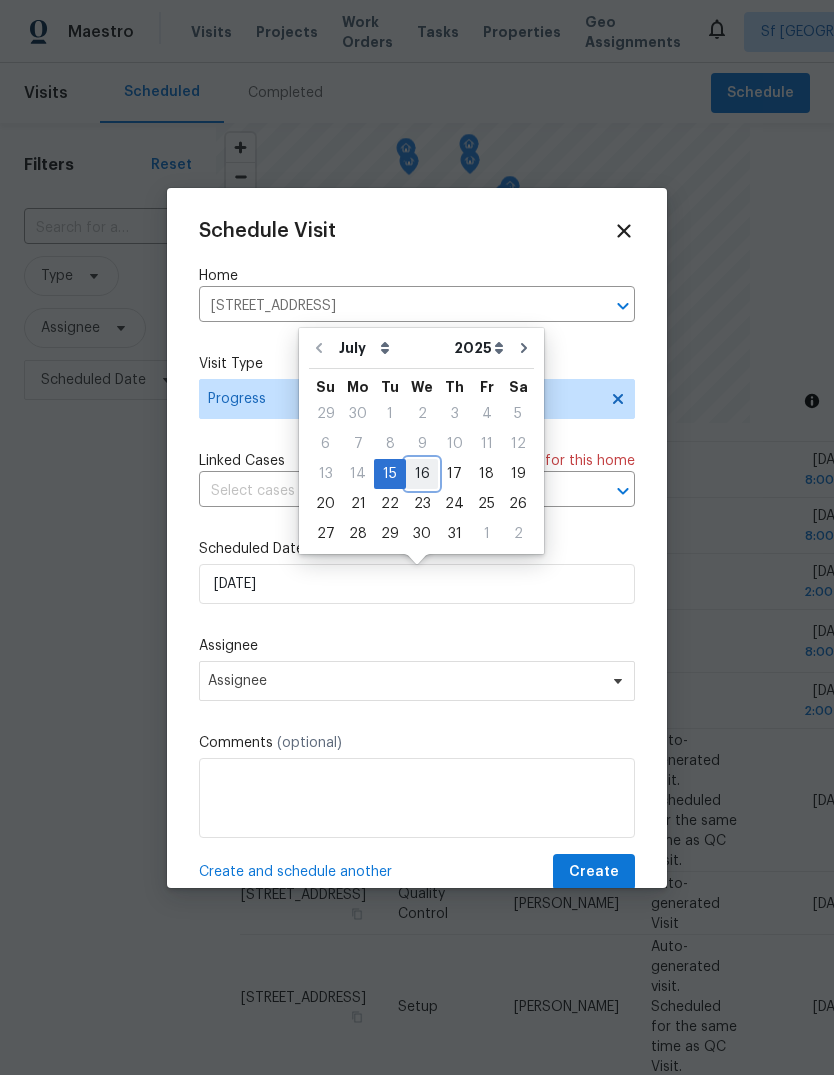 click on "16" at bounding box center [422, 474] 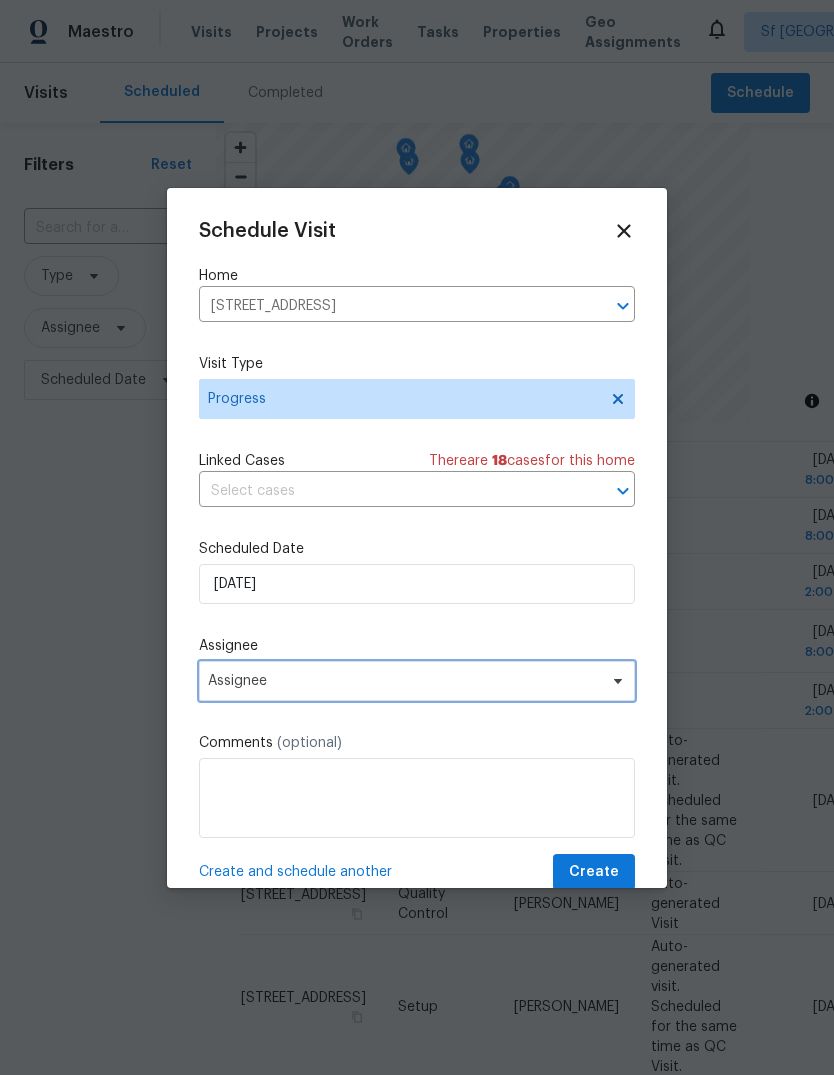click on "Assignee" at bounding box center [404, 681] 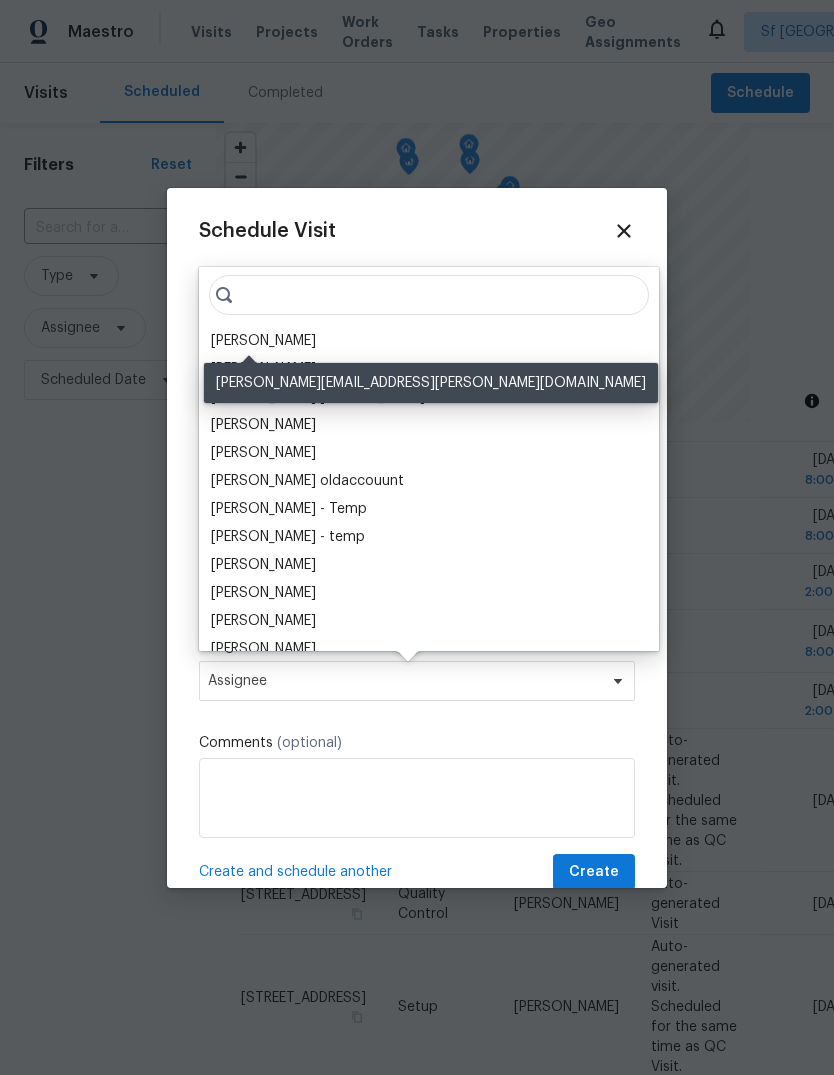 click on "[PERSON_NAME]" at bounding box center (263, 341) 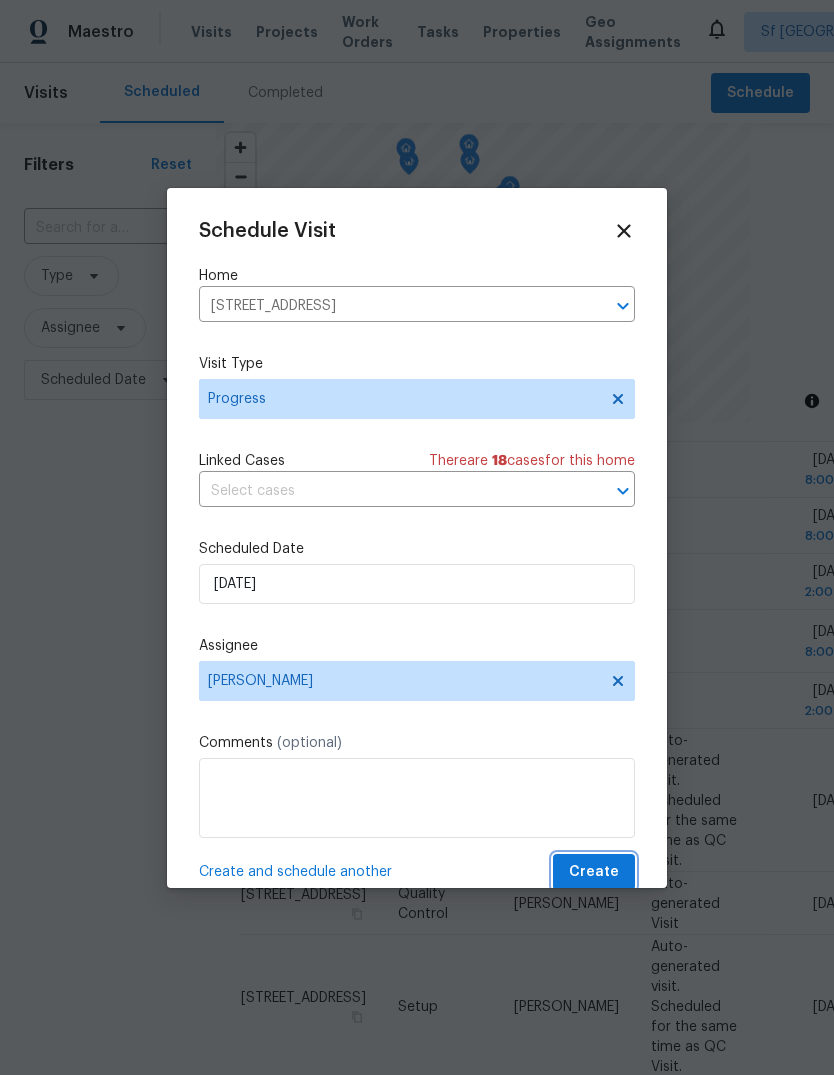 click on "Create" at bounding box center [594, 872] 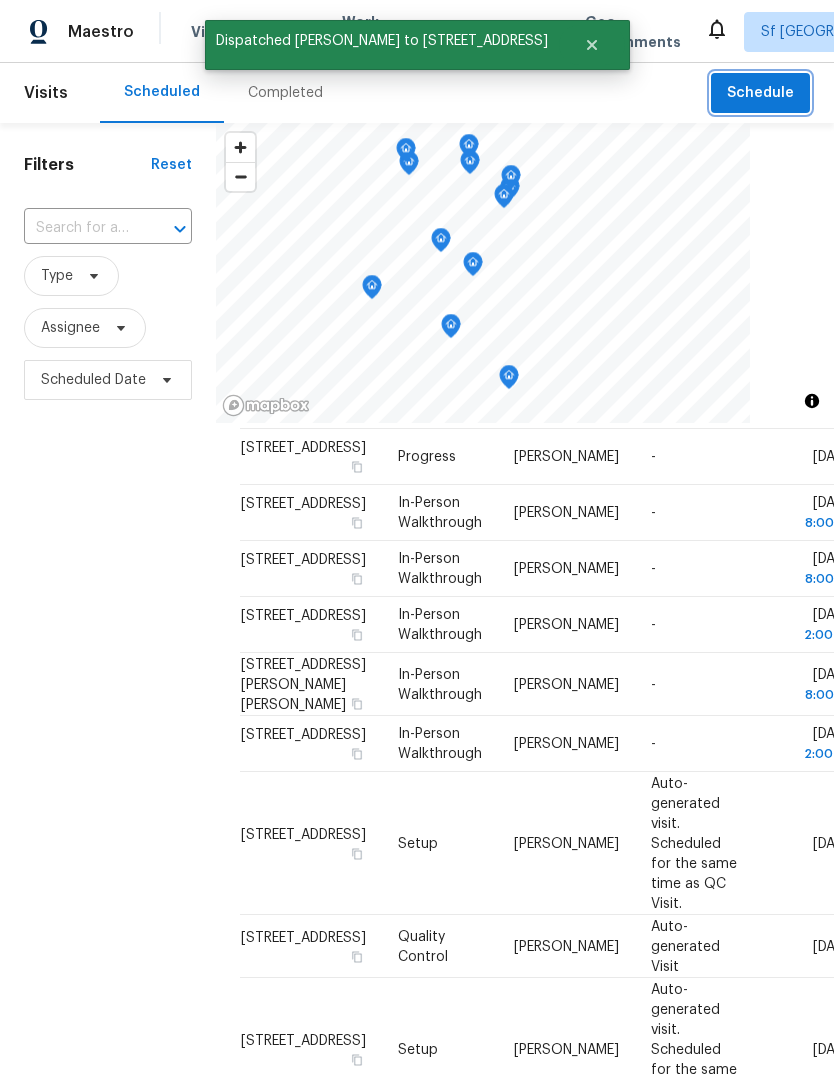 click on "Schedule" at bounding box center [760, 93] 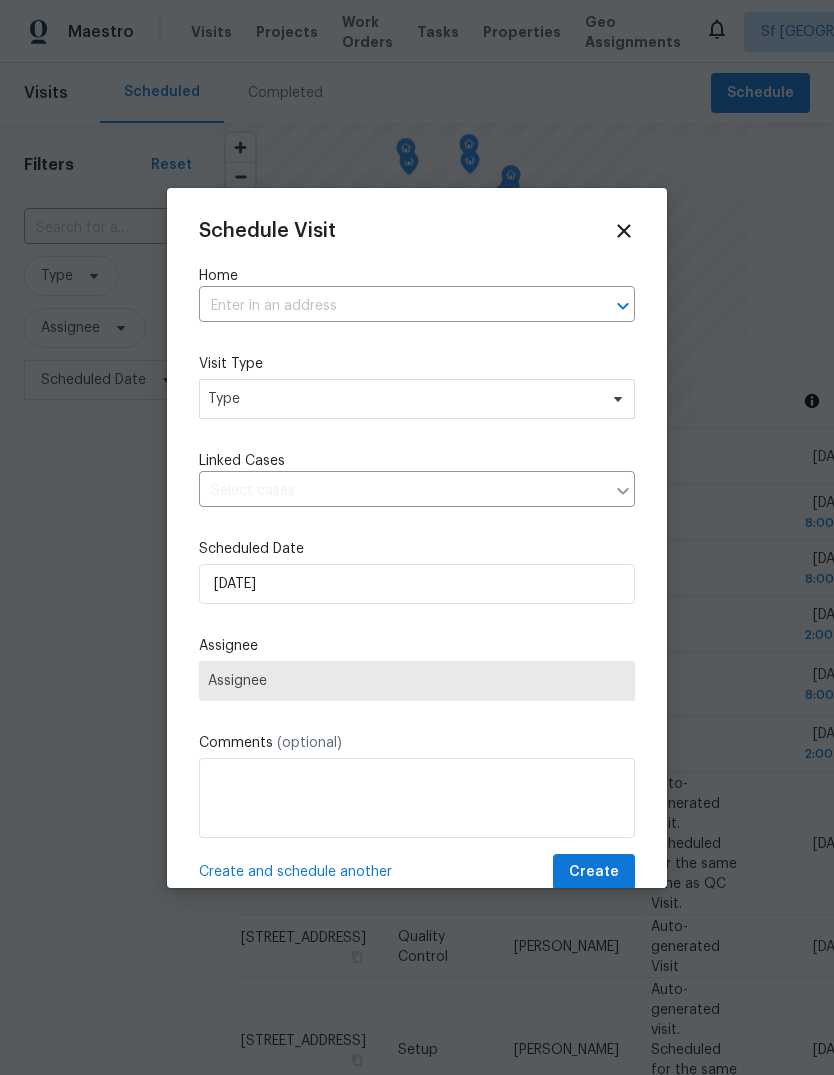 click at bounding box center (389, 306) 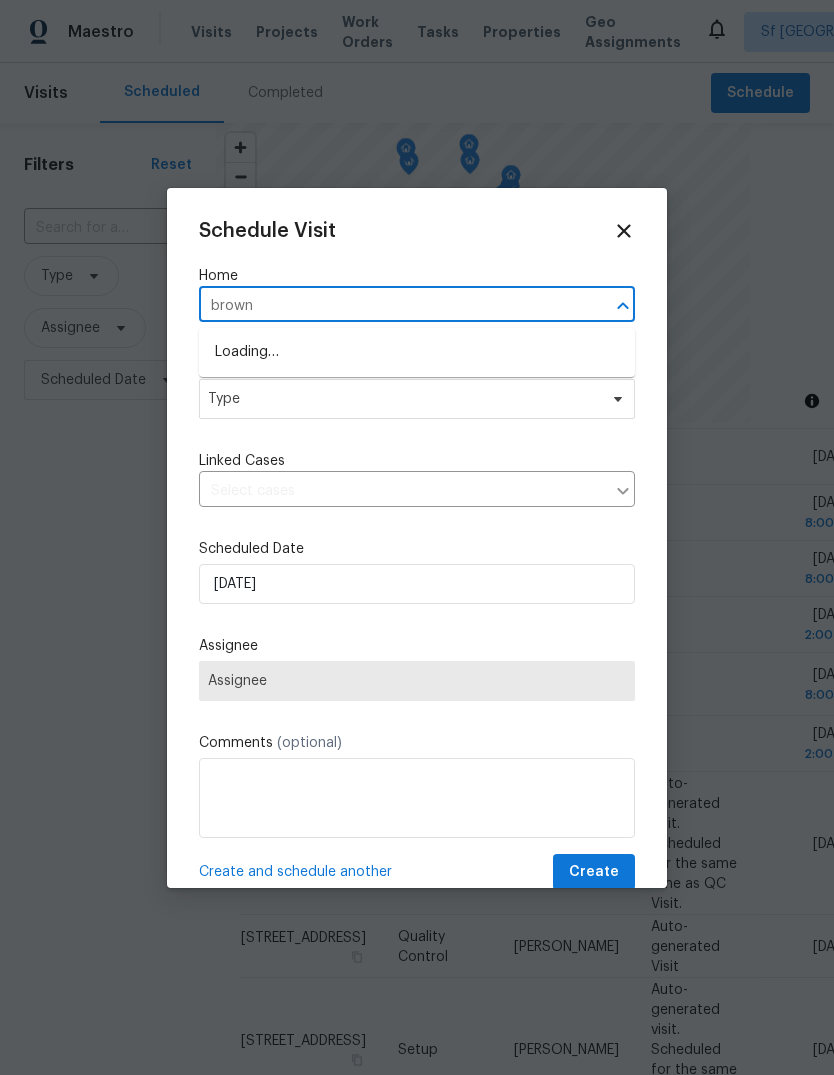 type on "brownt" 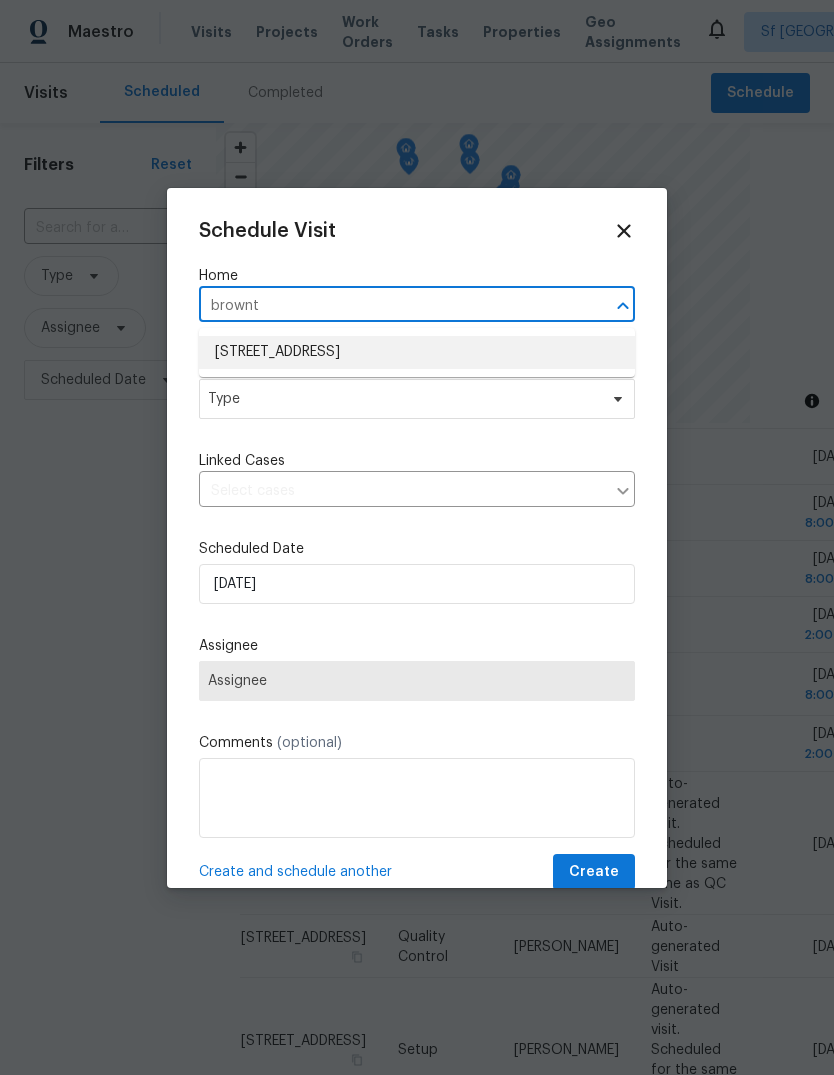 click on "[STREET_ADDRESS]" at bounding box center [417, 352] 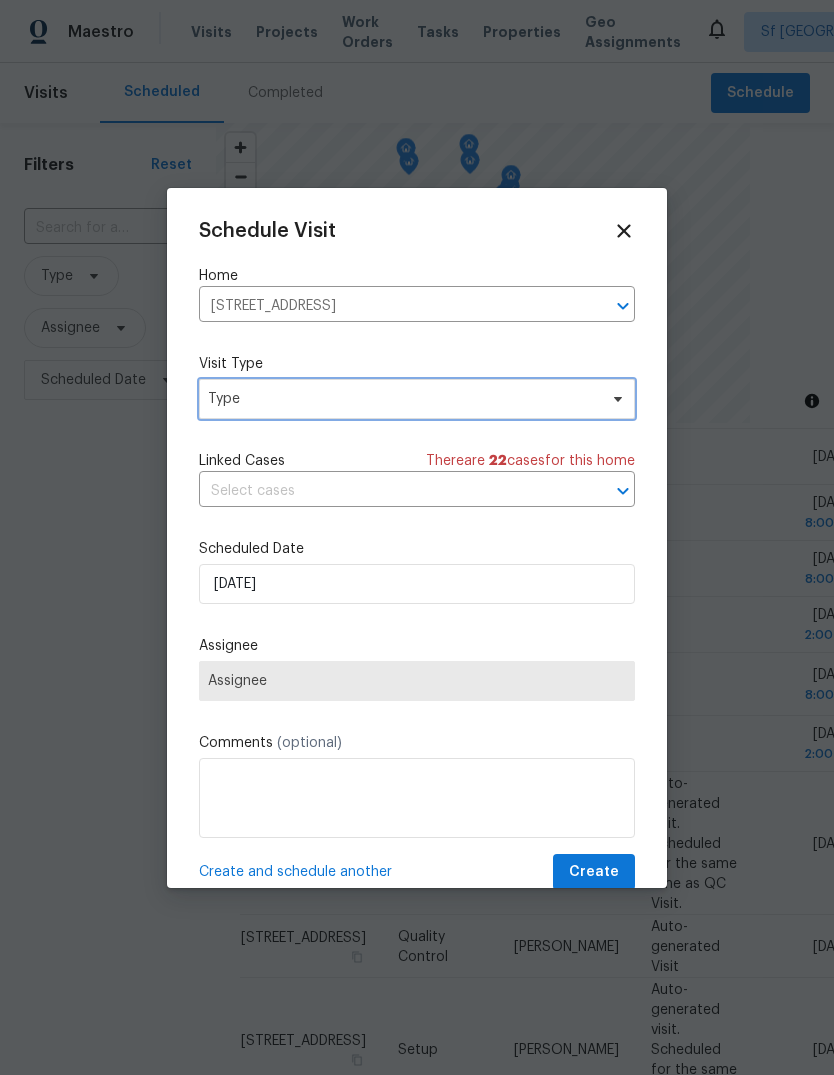 click on "Type" at bounding box center (402, 399) 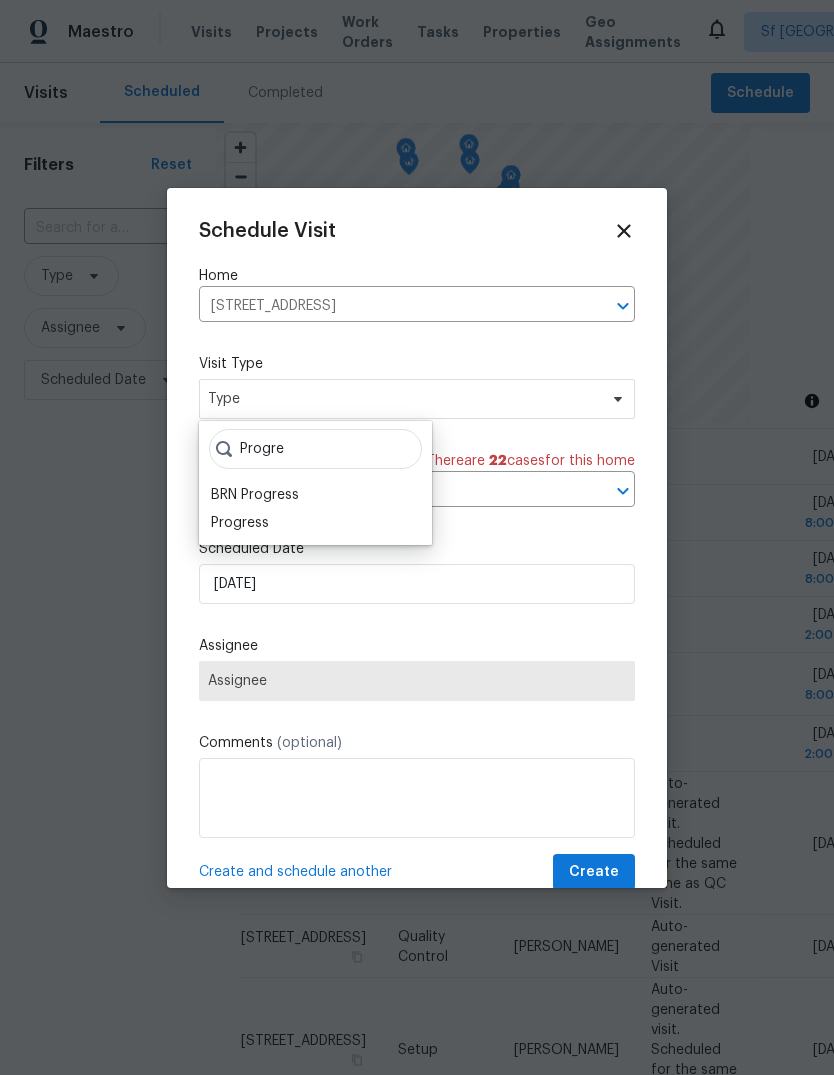 type on "Progre" 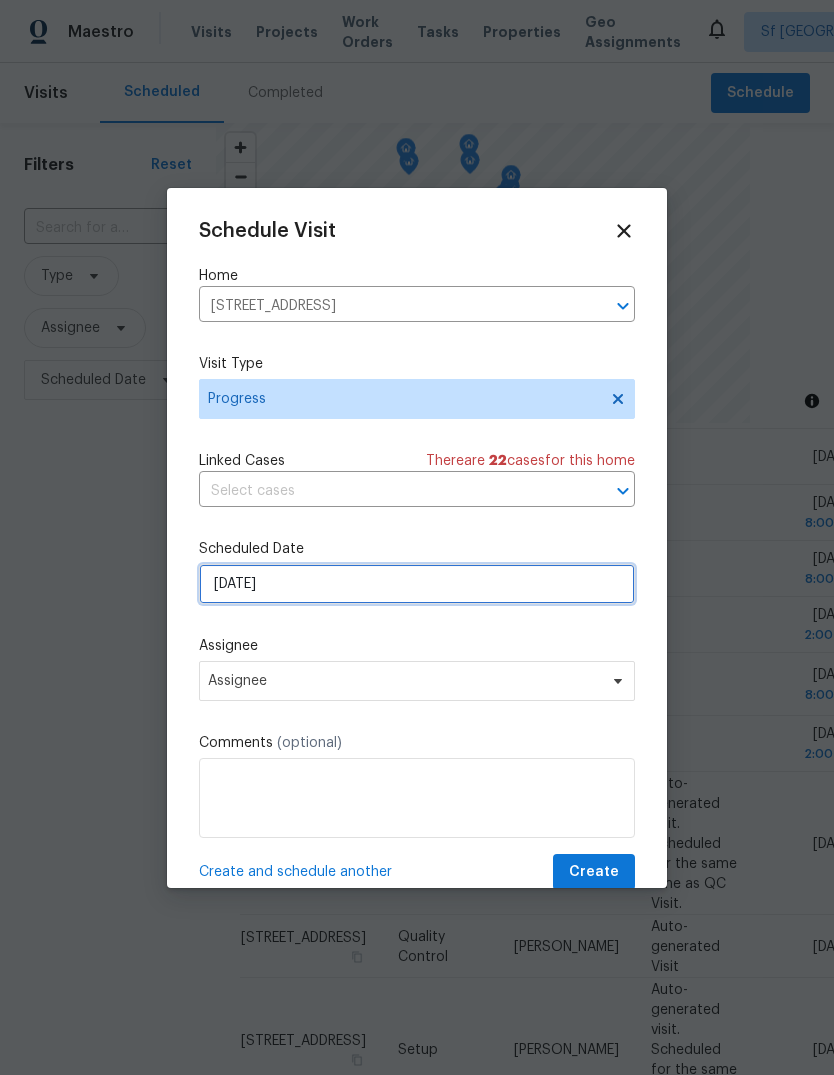 click on "[DATE]" at bounding box center (417, 584) 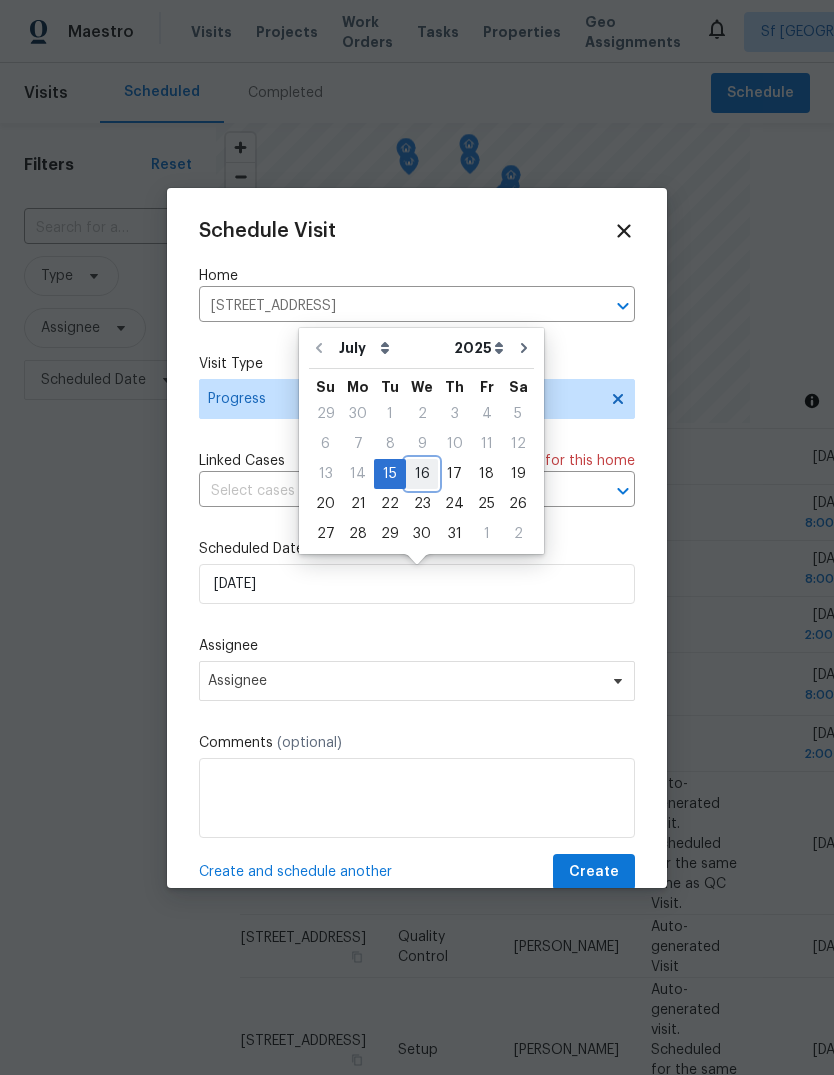 click on "16" at bounding box center (422, 474) 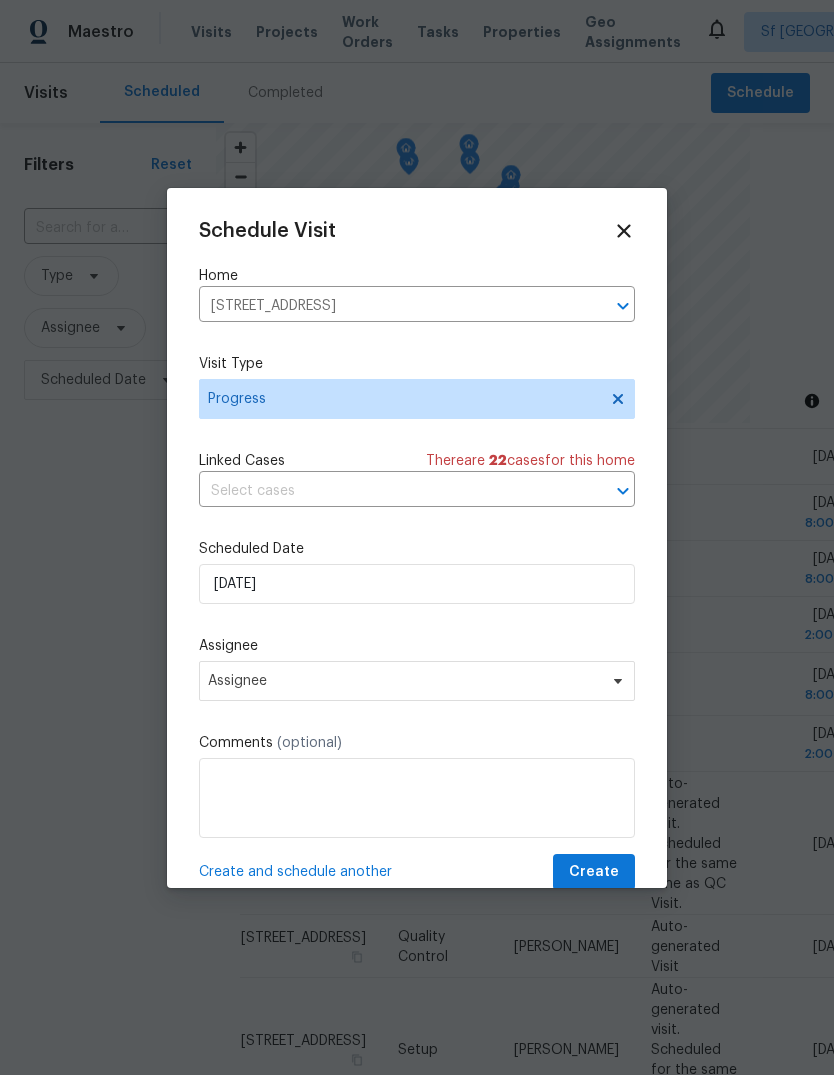 type on "[DATE]" 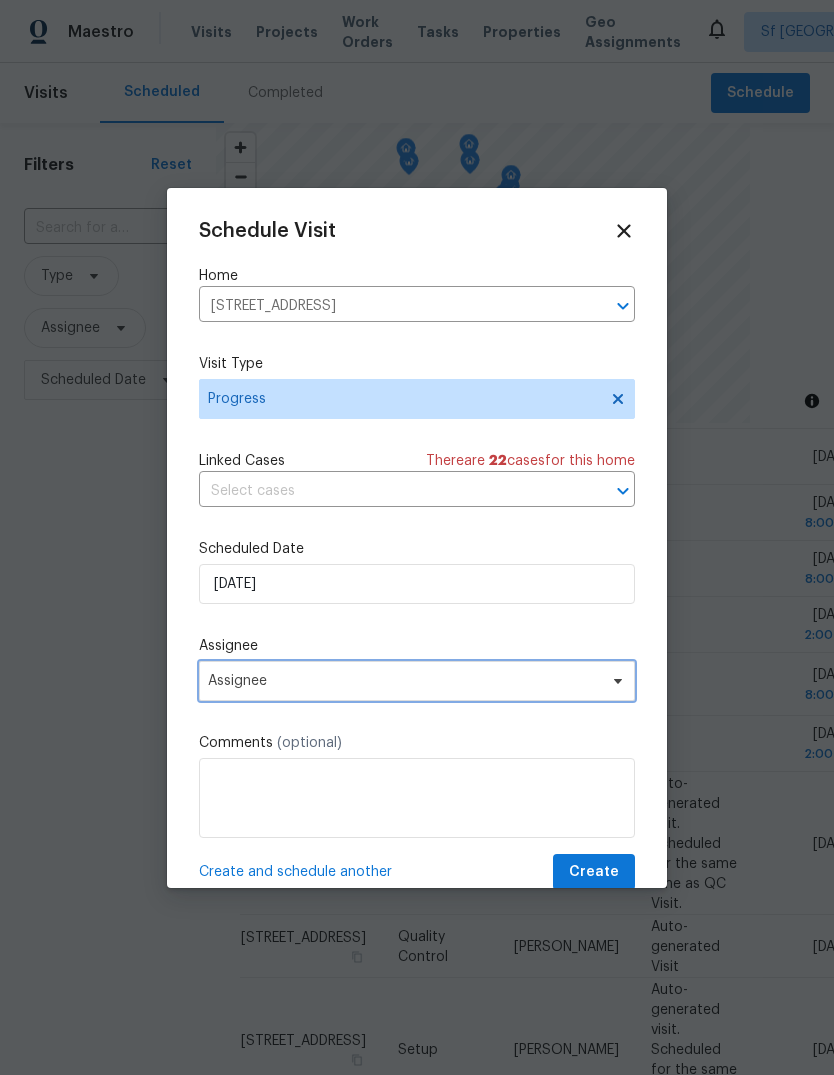 click on "Assignee" at bounding box center [404, 681] 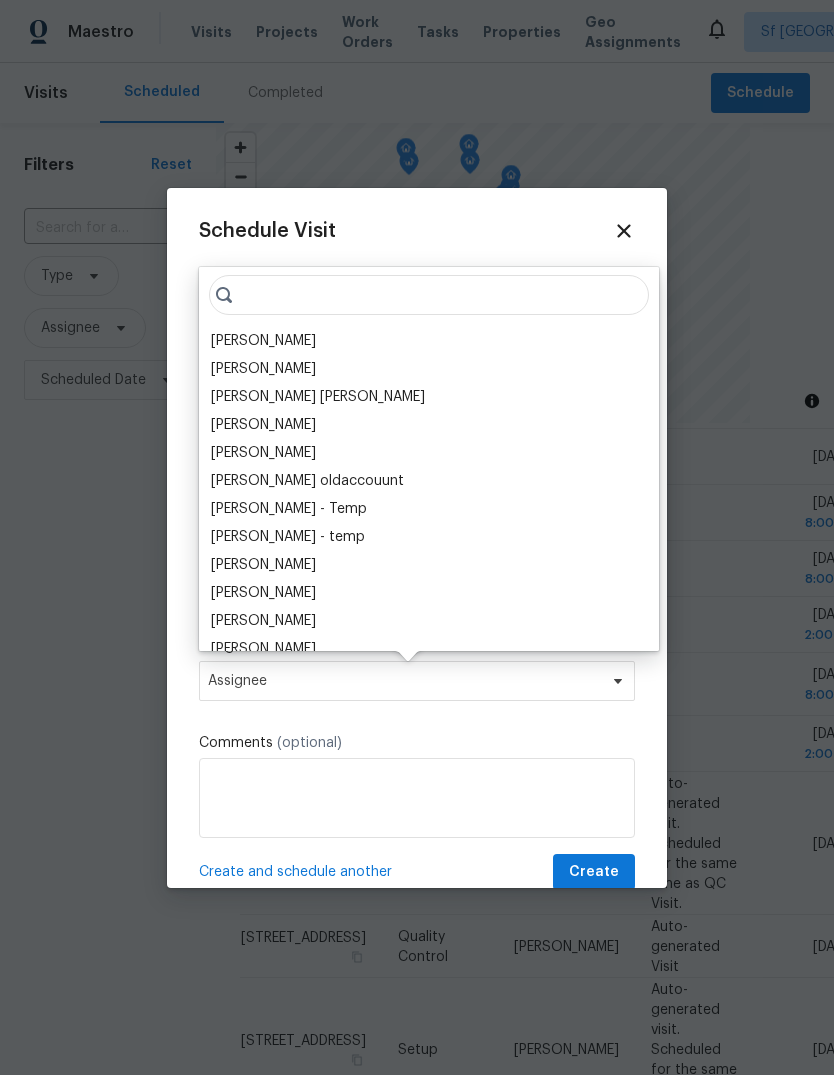 click on "[PERSON_NAME]" at bounding box center [263, 341] 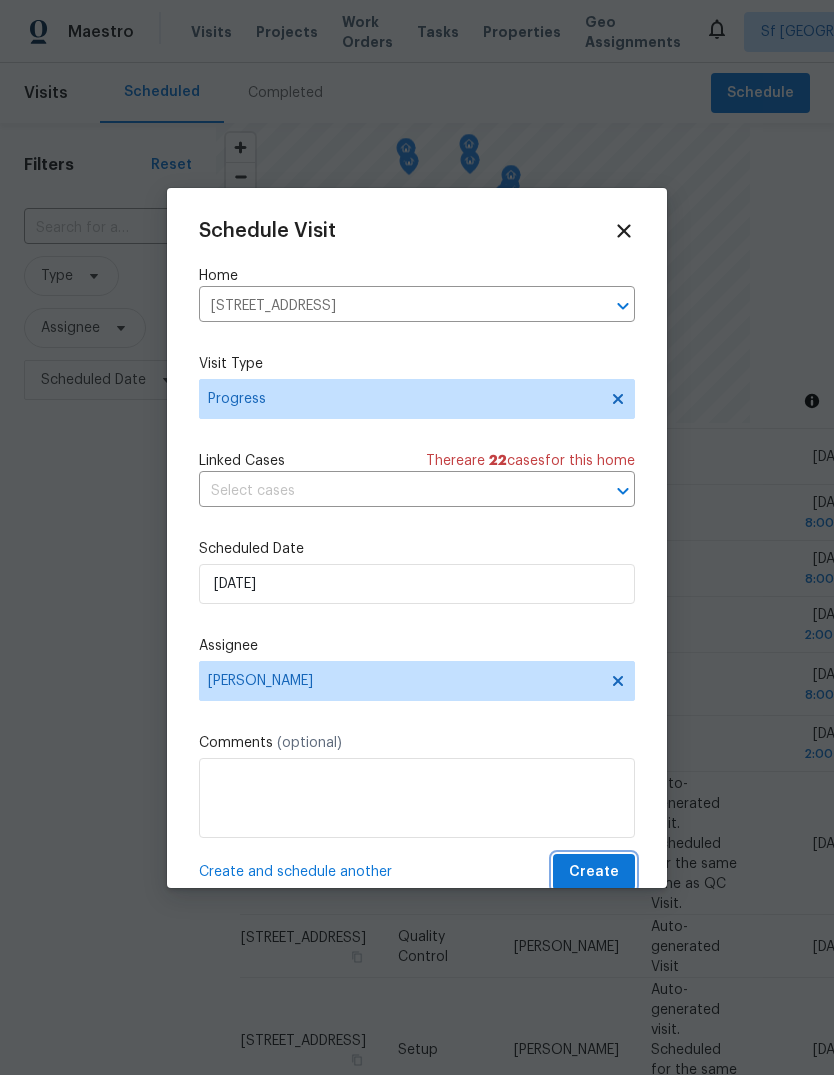 click on "Create" at bounding box center [594, 872] 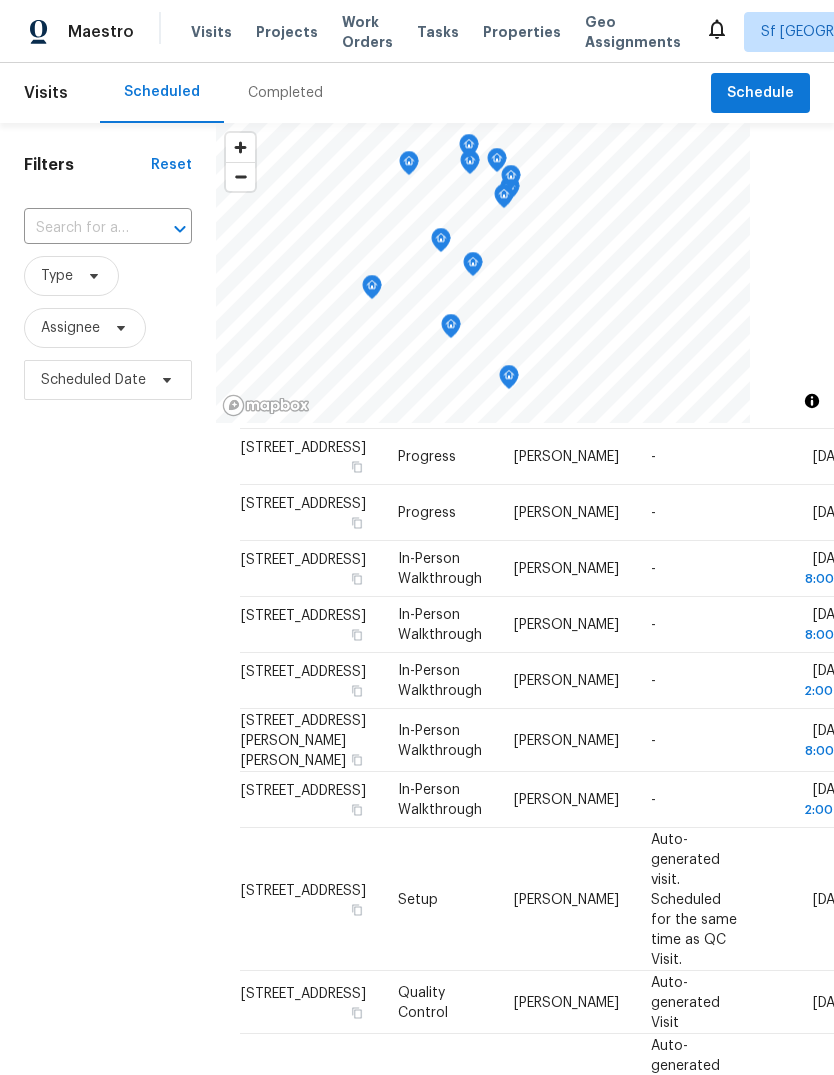 scroll, scrollTop: 333, scrollLeft: 0, axis: vertical 